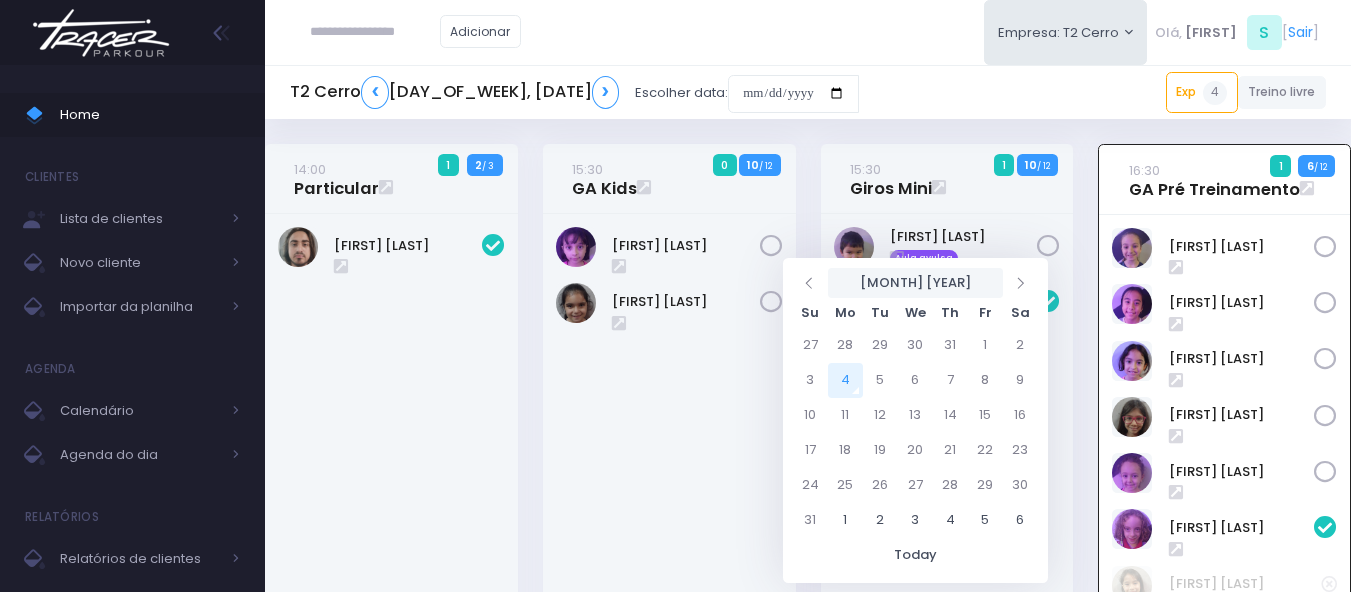 scroll, scrollTop: 144, scrollLeft: 0, axis: vertical 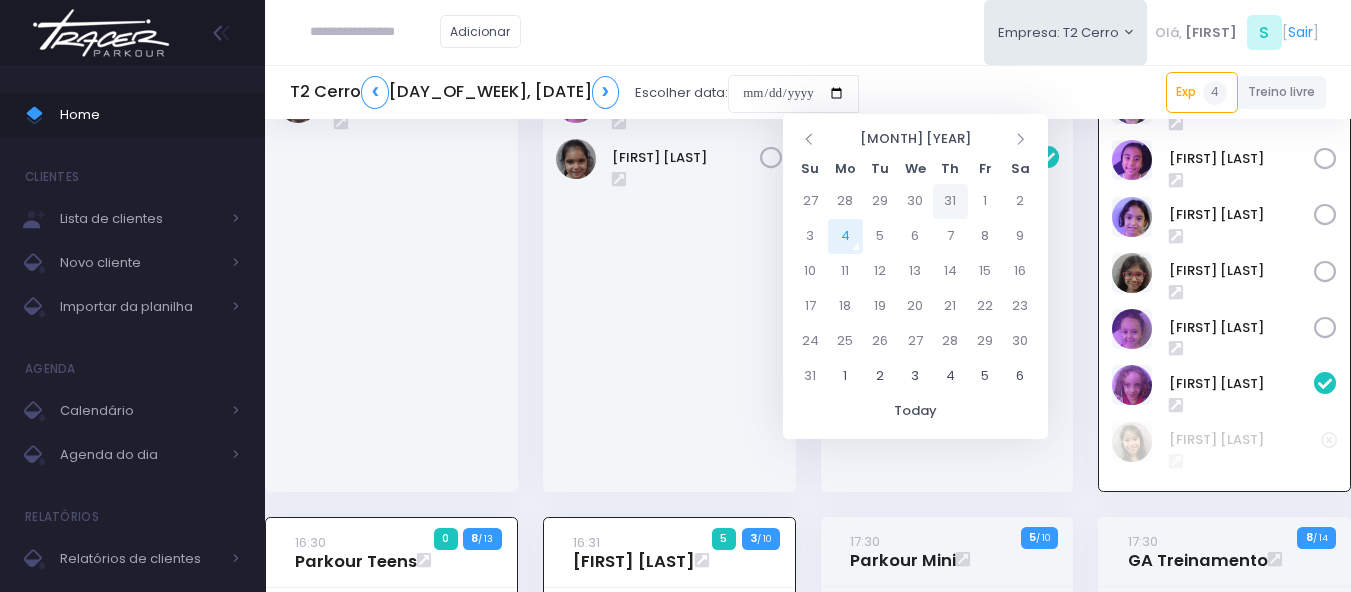 click on "31" at bounding box center (950, 201) 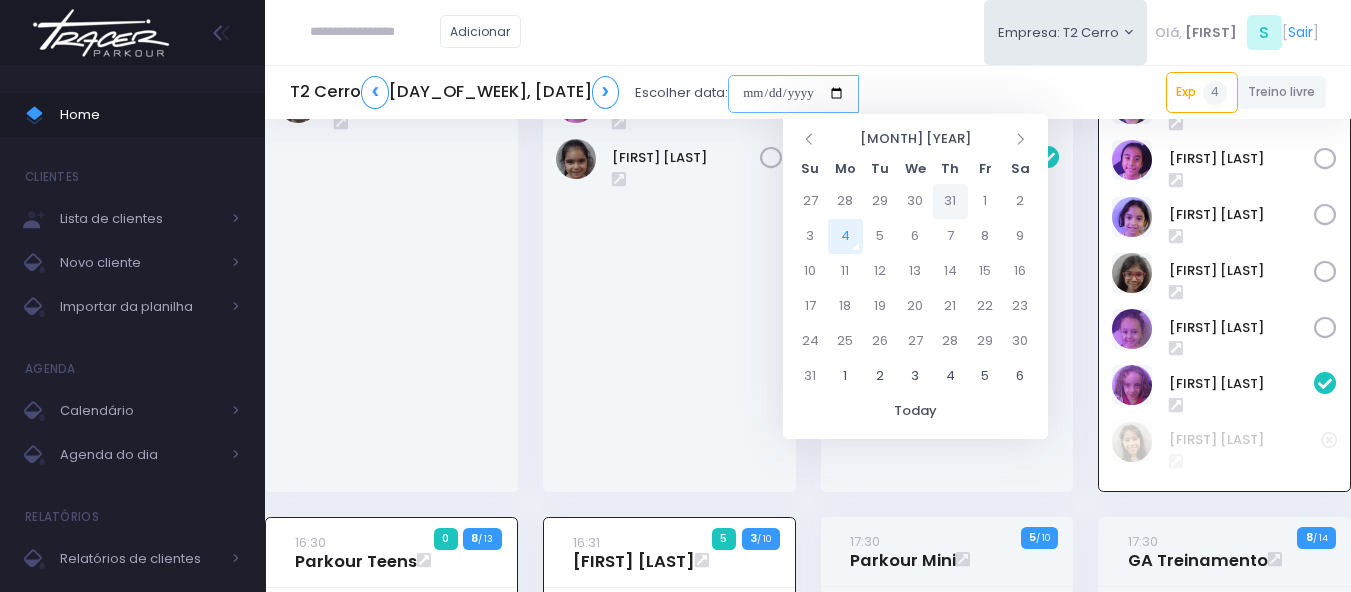 type on "**********" 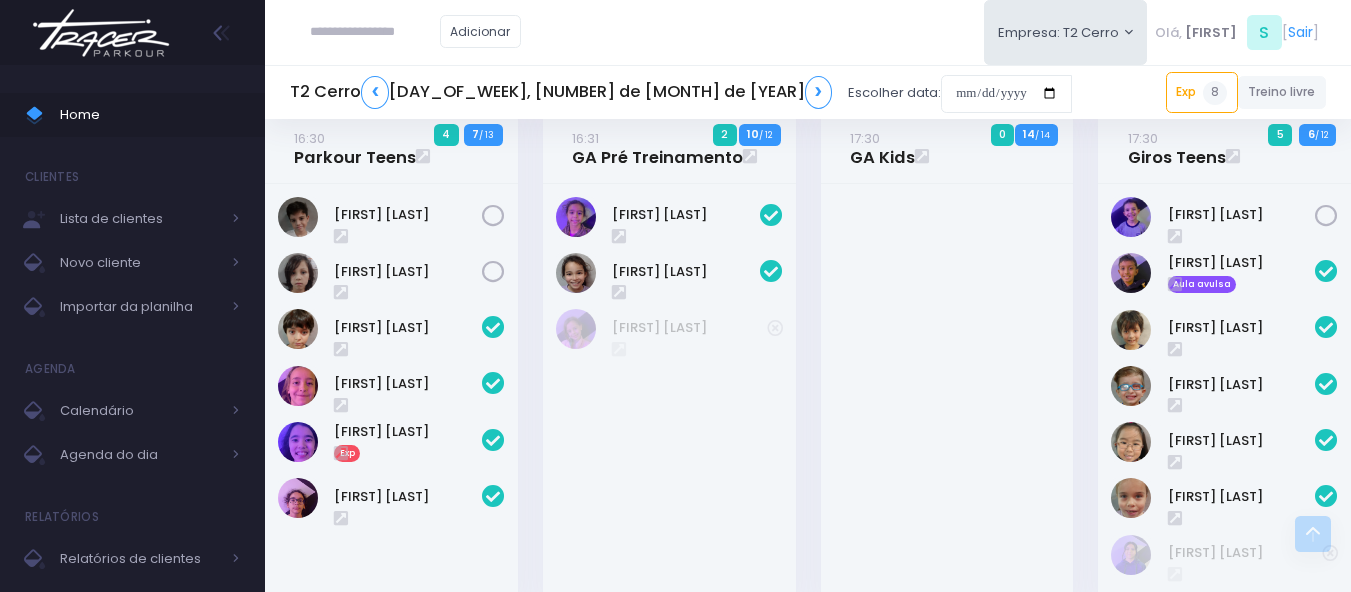 scroll, scrollTop: 1400, scrollLeft: 0, axis: vertical 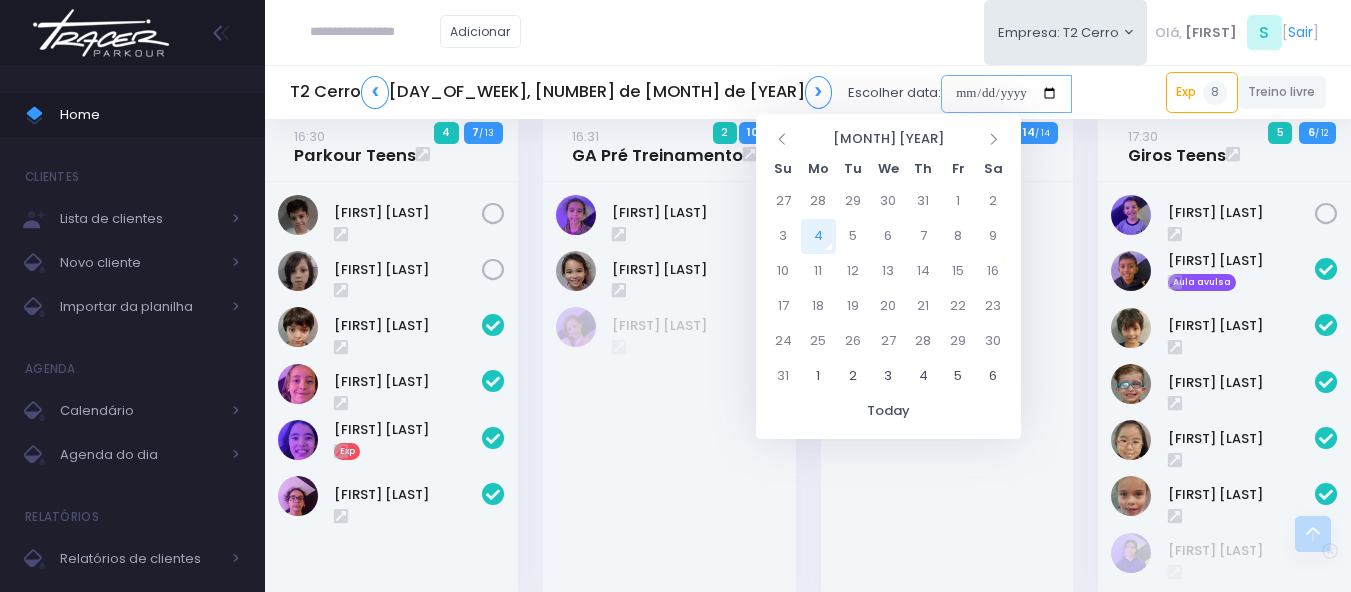 click at bounding box center (1006, 94) 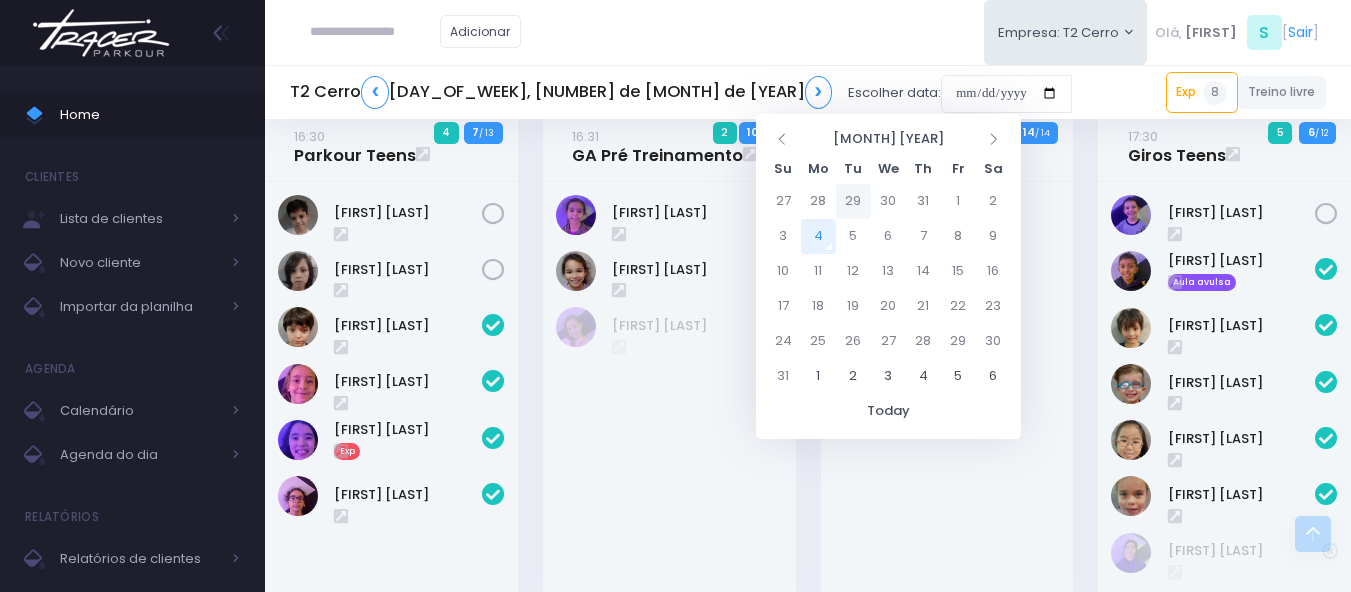 click on "29" at bounding box center [853, 201] 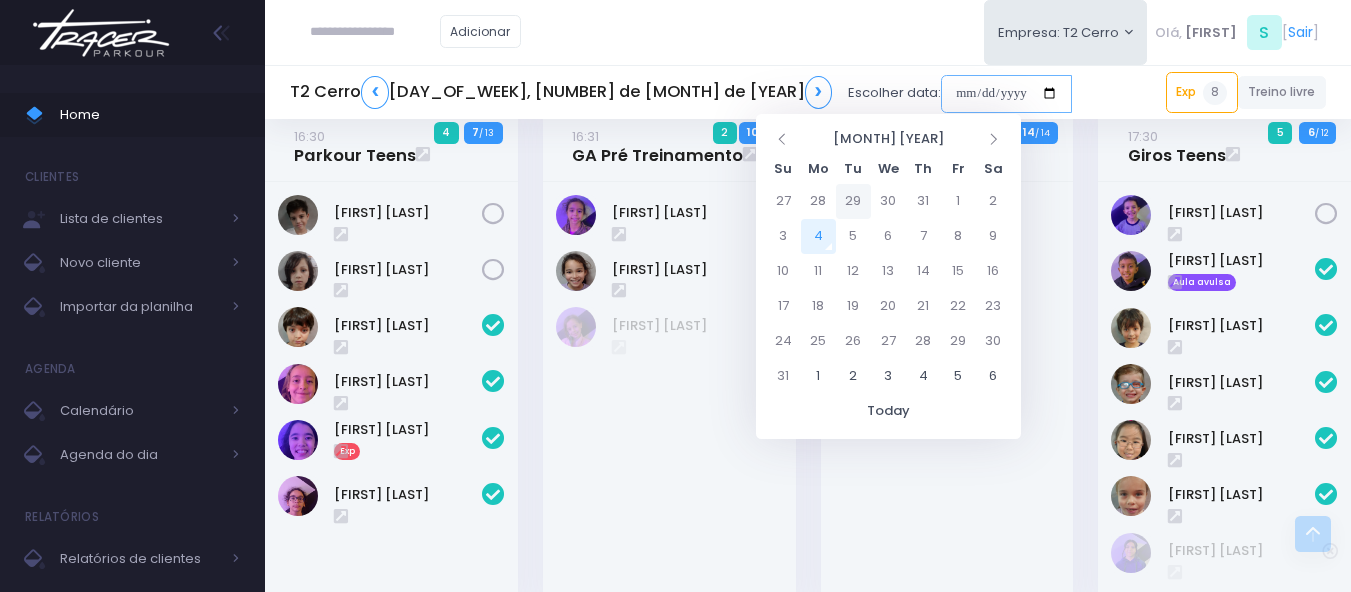 type on "**********" 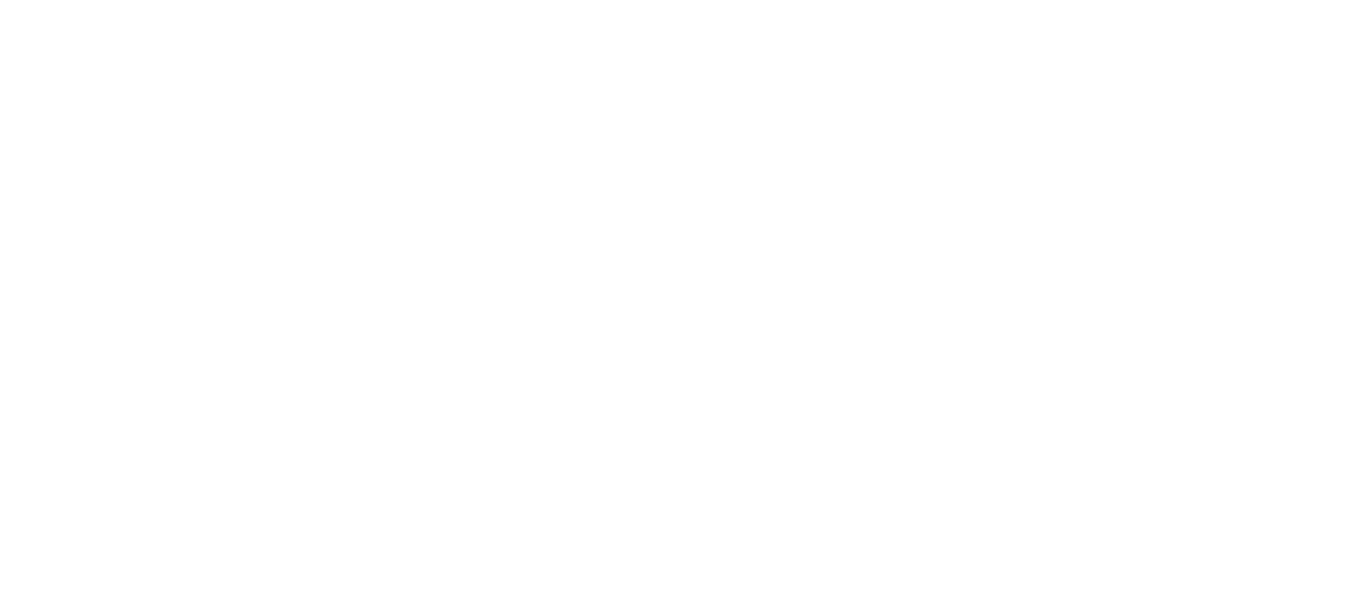 scroll, scrollTop: 0, scrollLeft: 0, axis: both 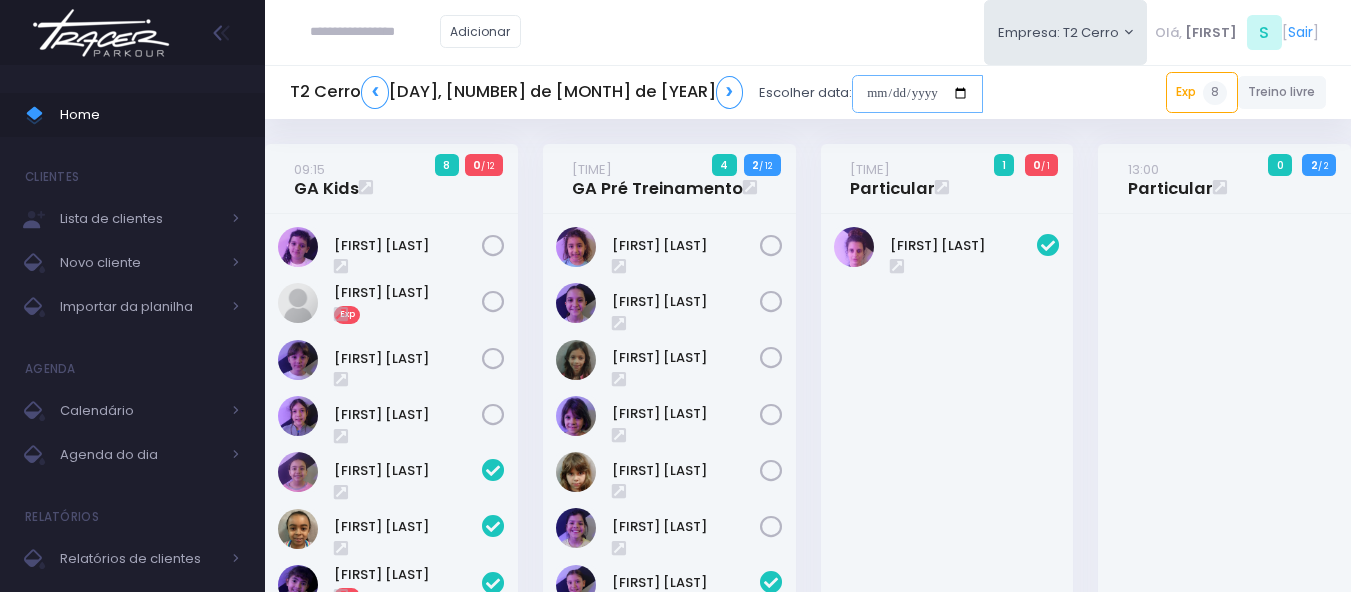 click at bounding box center (917, 94) 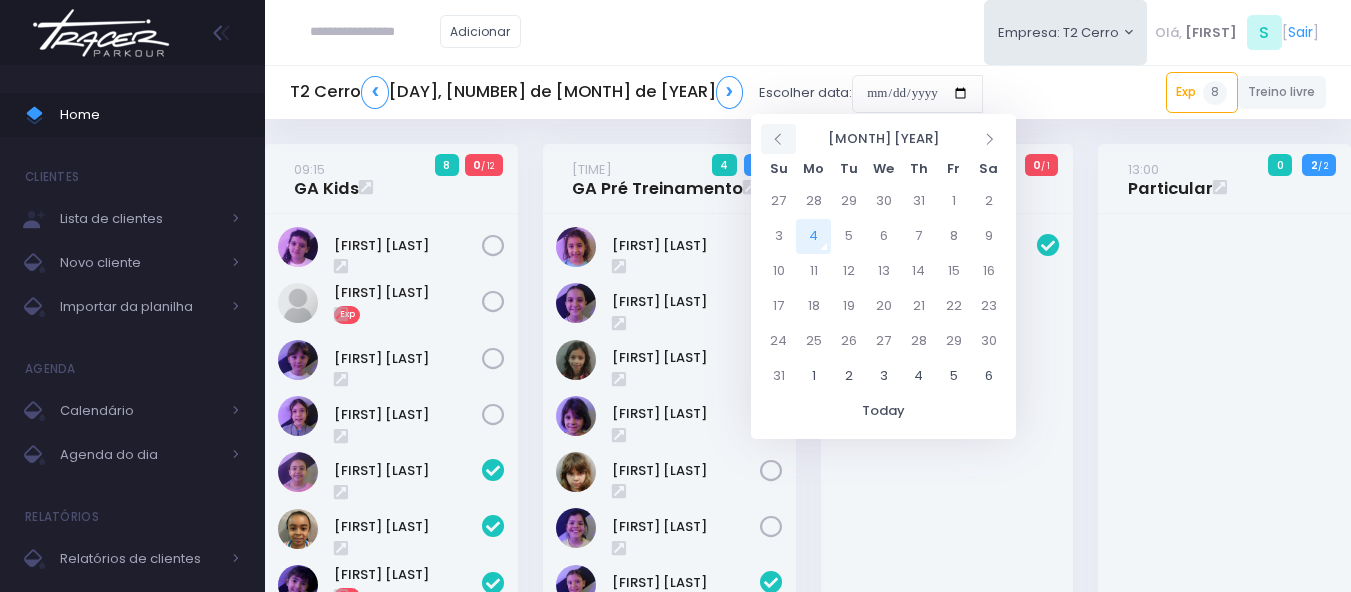 click at bounding box center [779, 138] 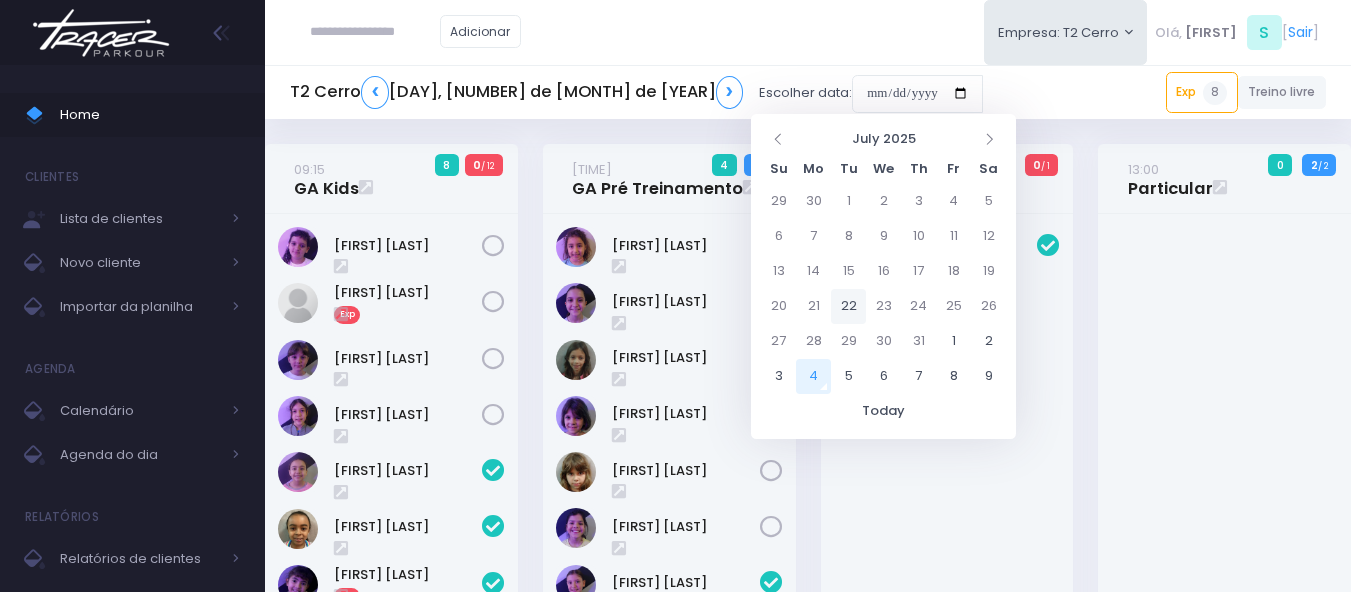 click on "22" at bounding box center (848, 306) 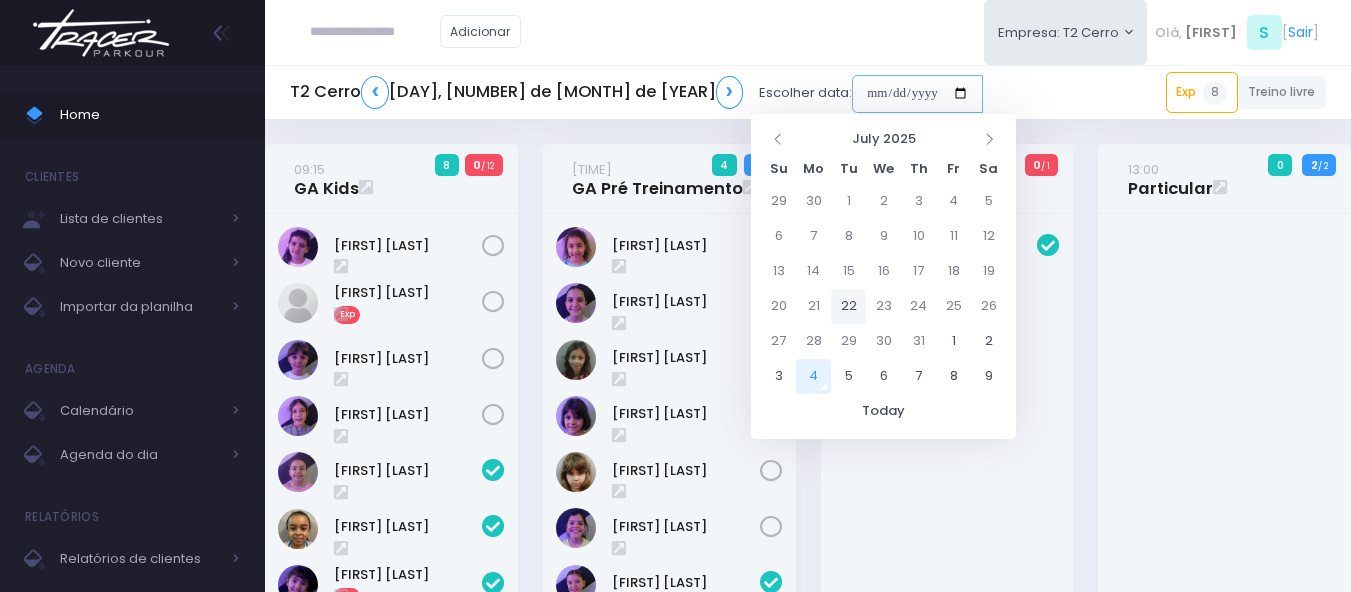 type on "**********" 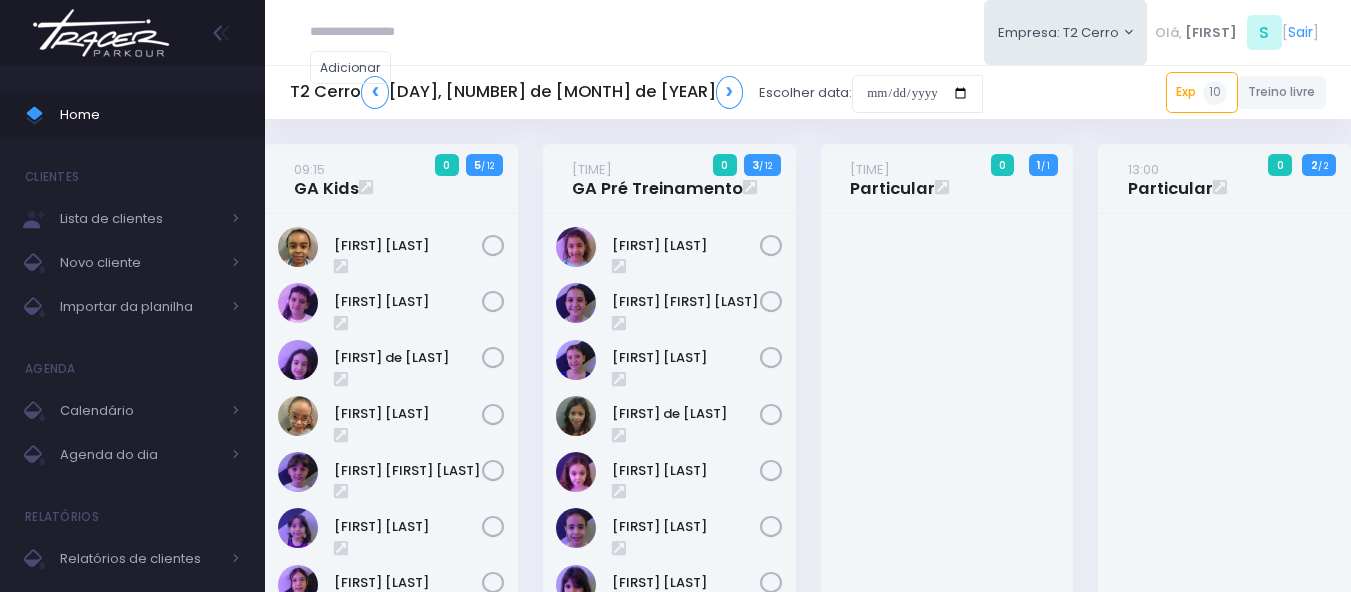 scroll, scrollTop: 0, scrollLeft: 0, axis: both 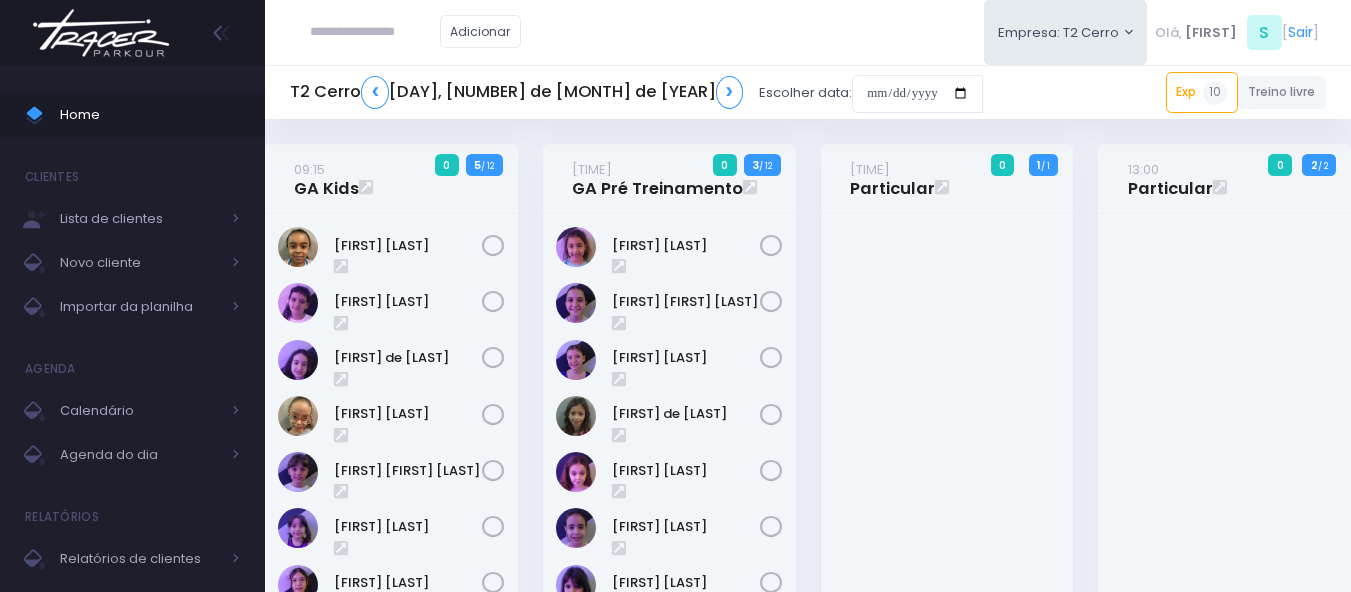 click at bounding box center [101, 33] 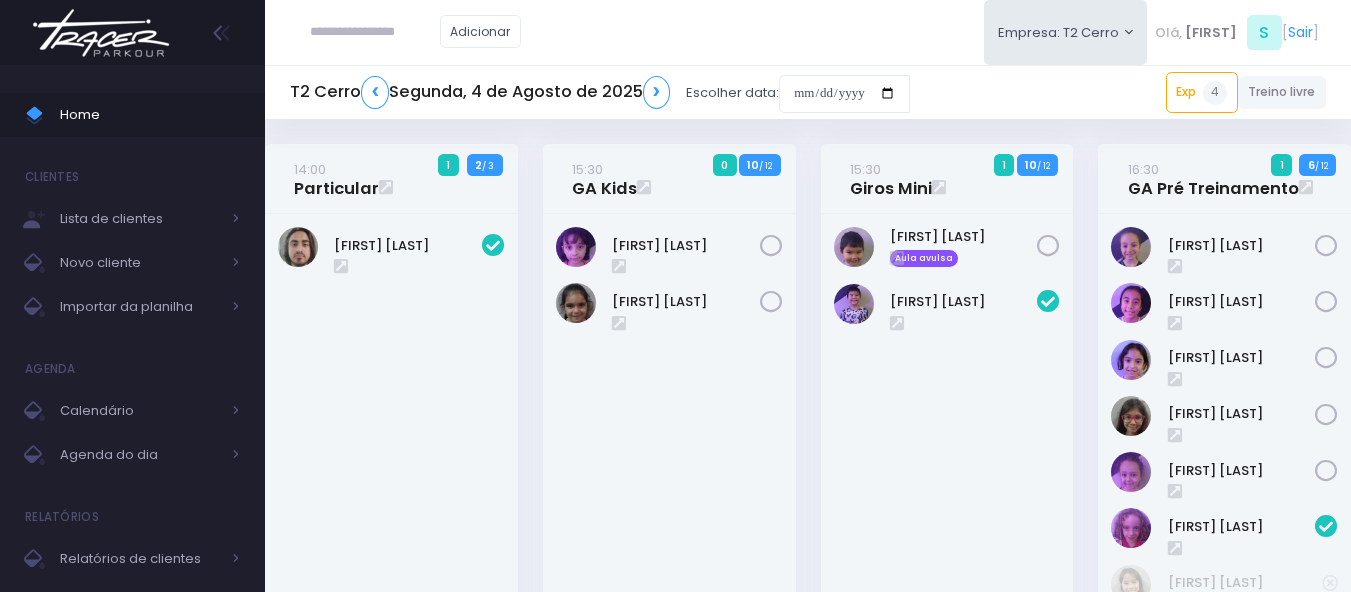 scroll, scrollTop: 1174, scrollLeft: 0, axis: vertical 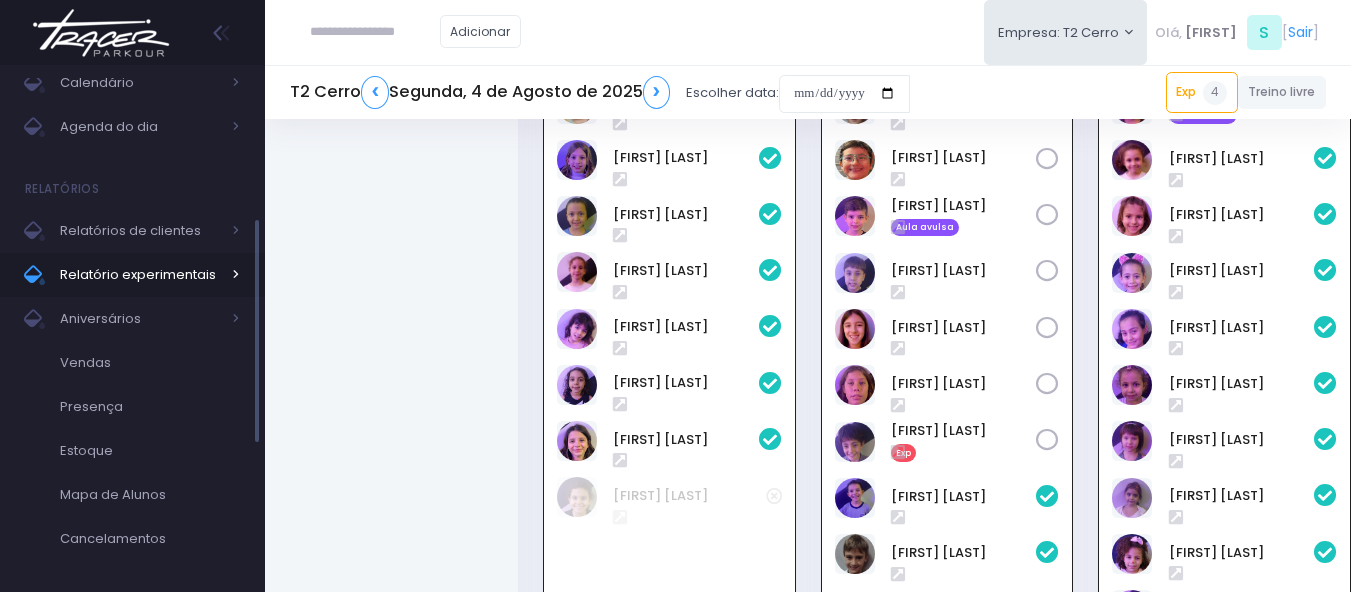 click on "Relatório experimentais" at bounding box center (140, 275) 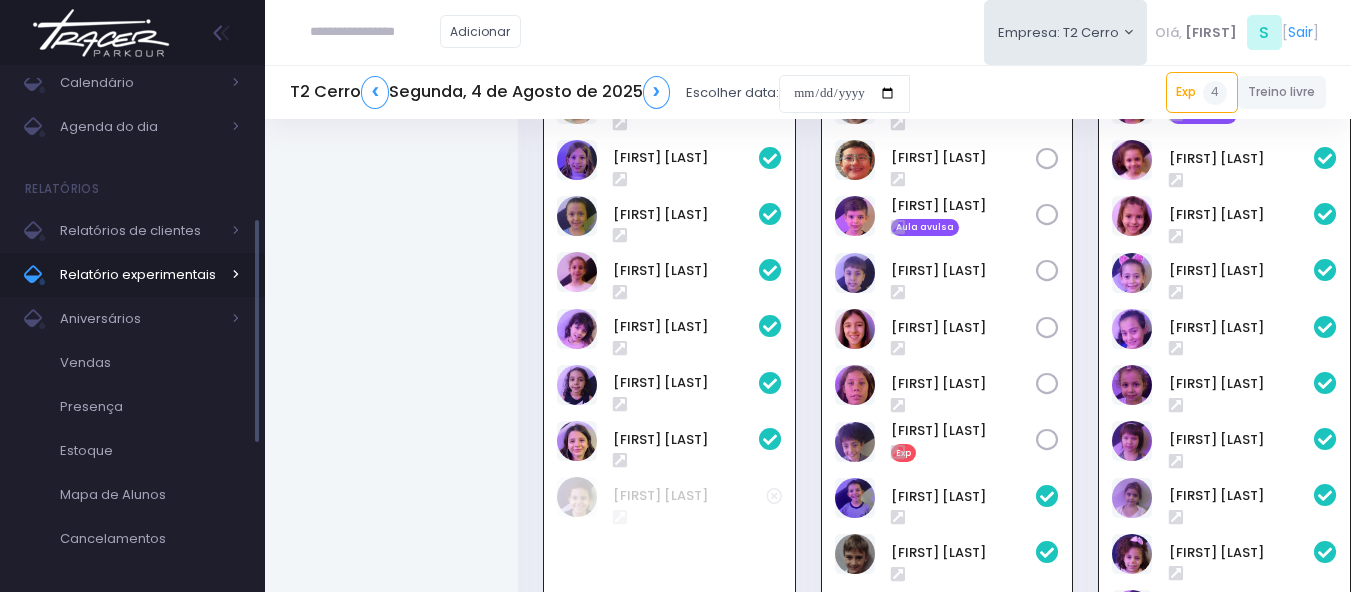 click on "Relatório experimentais" at bounding box center [140, 275] 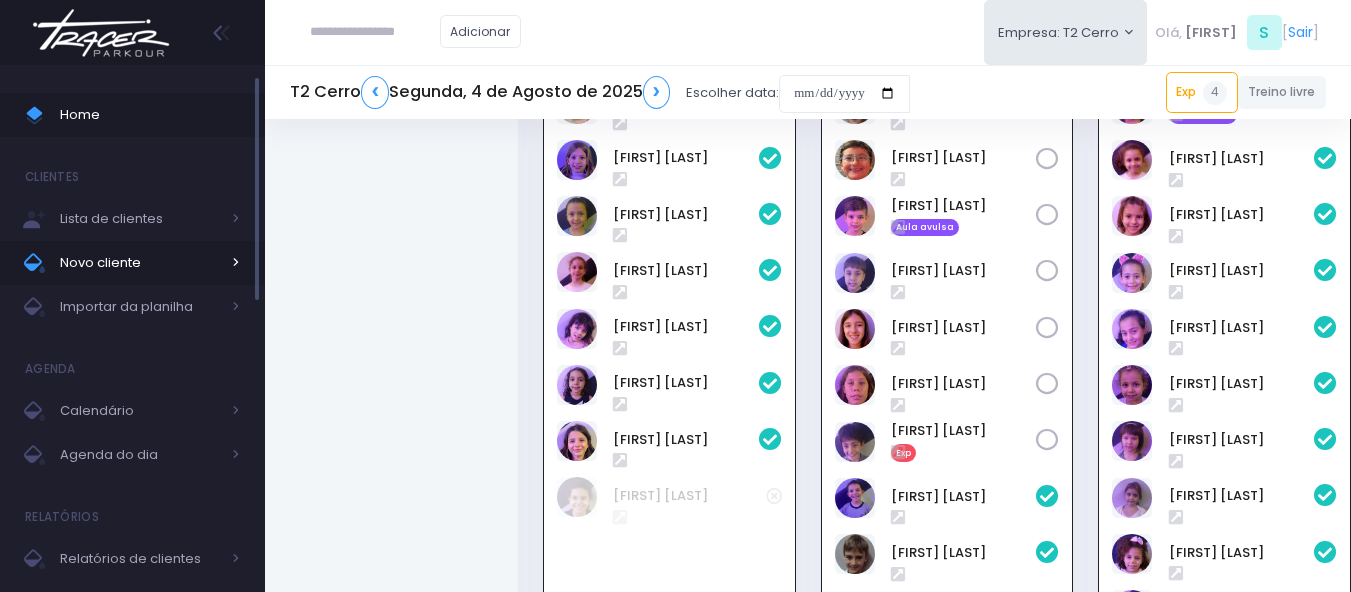 scroll, scrollTop: 1174, scrollLeft: 0, axis: vertical 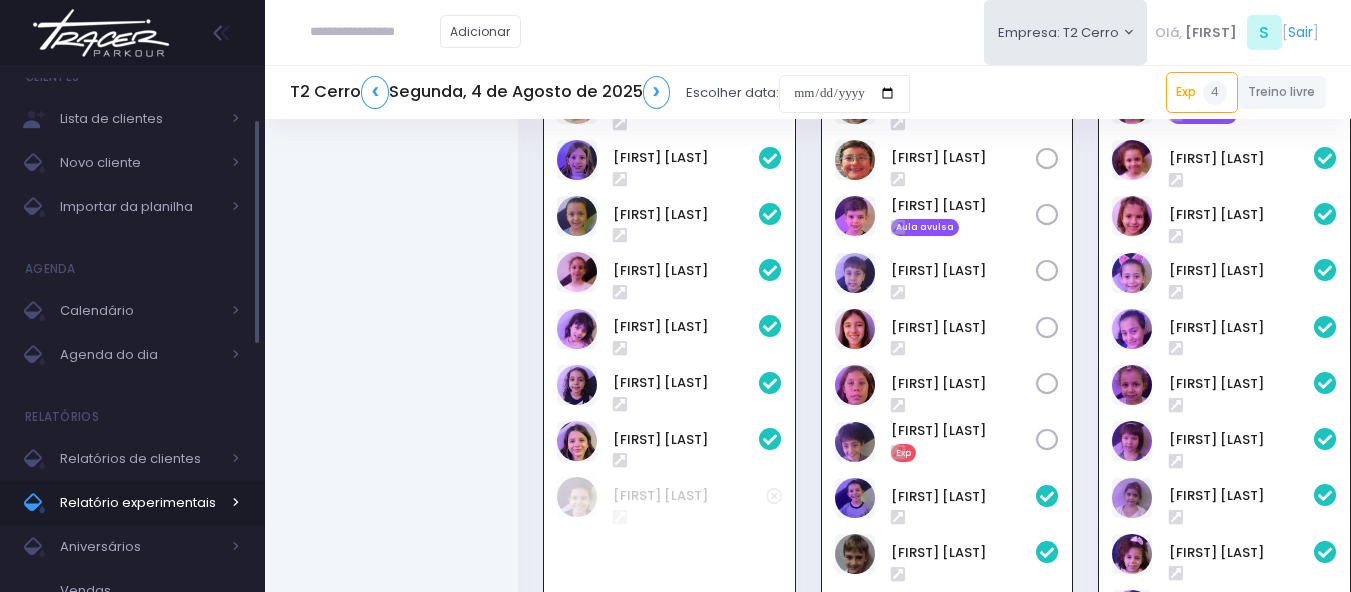 click on "Relatório experimentais" at bounding box center (140, 503) 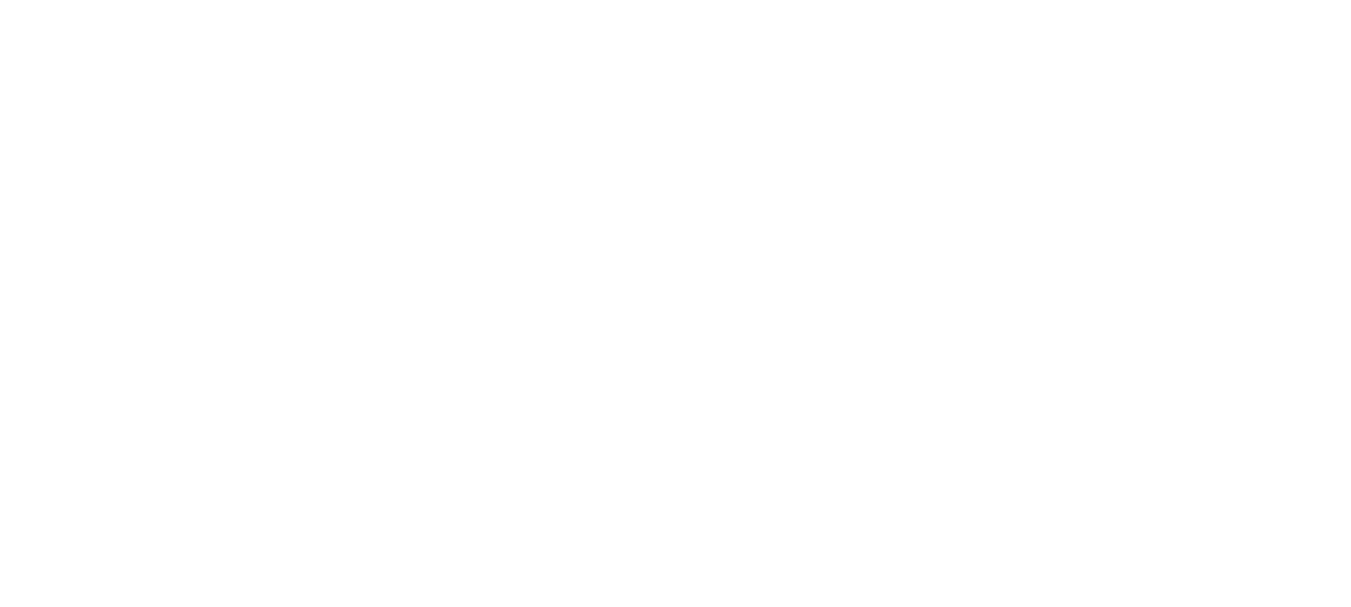 select 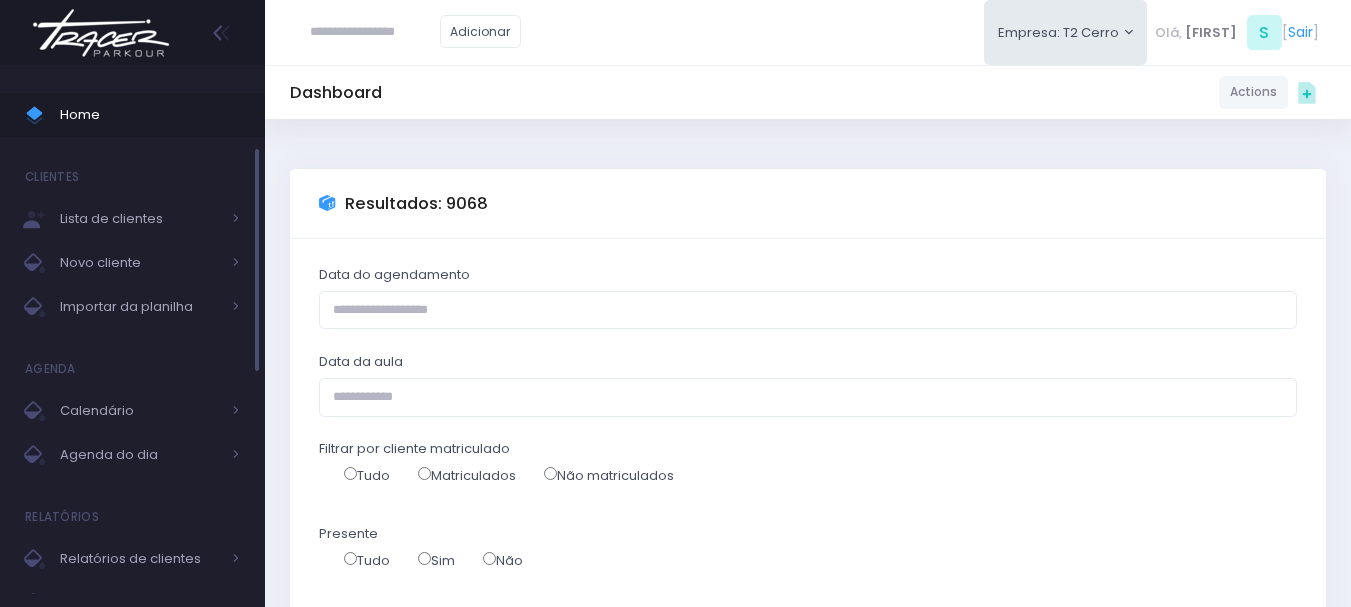 scroll, scrollTop: 50, scrollLeft: 0, axis: vertical 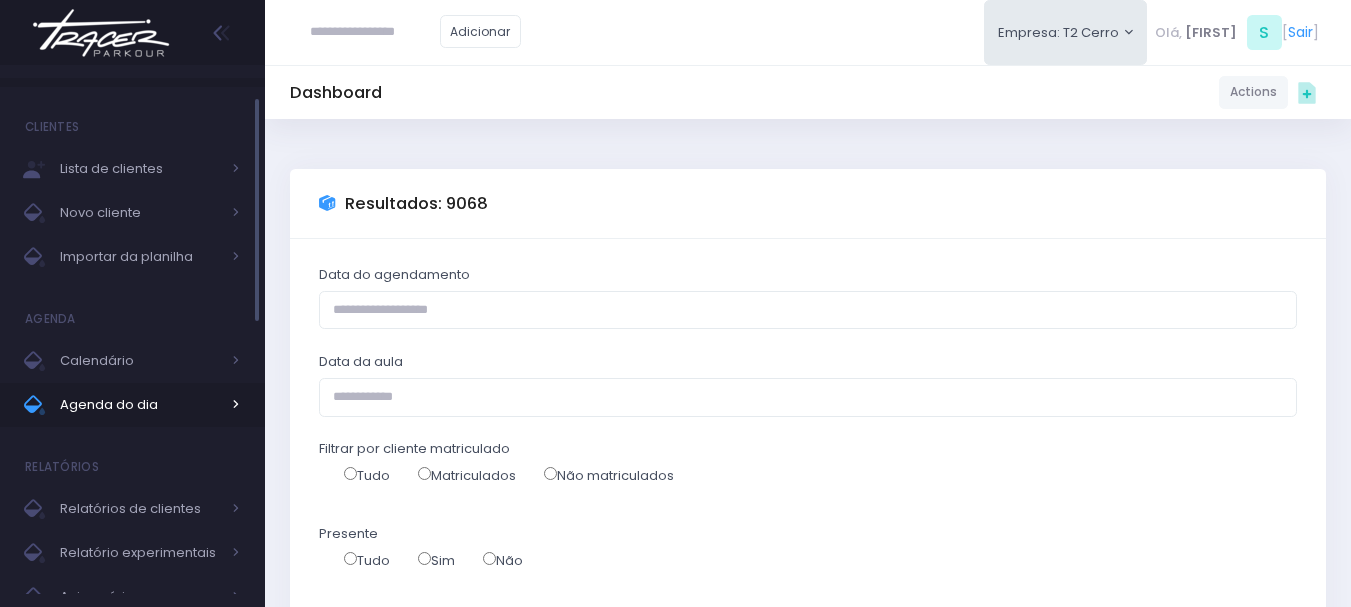 click on "Agenda do dia" at bounding box center (140, 405) 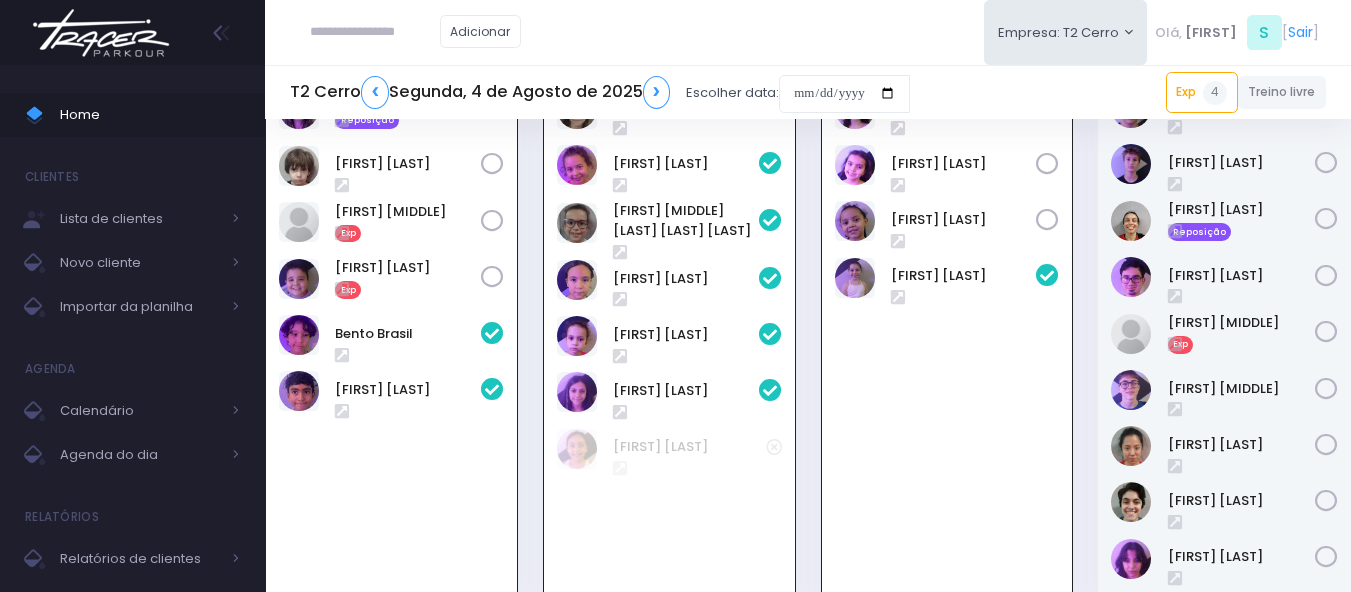 scroll, scrollTop: 1857, scrollLeft: 0, axis: vertical 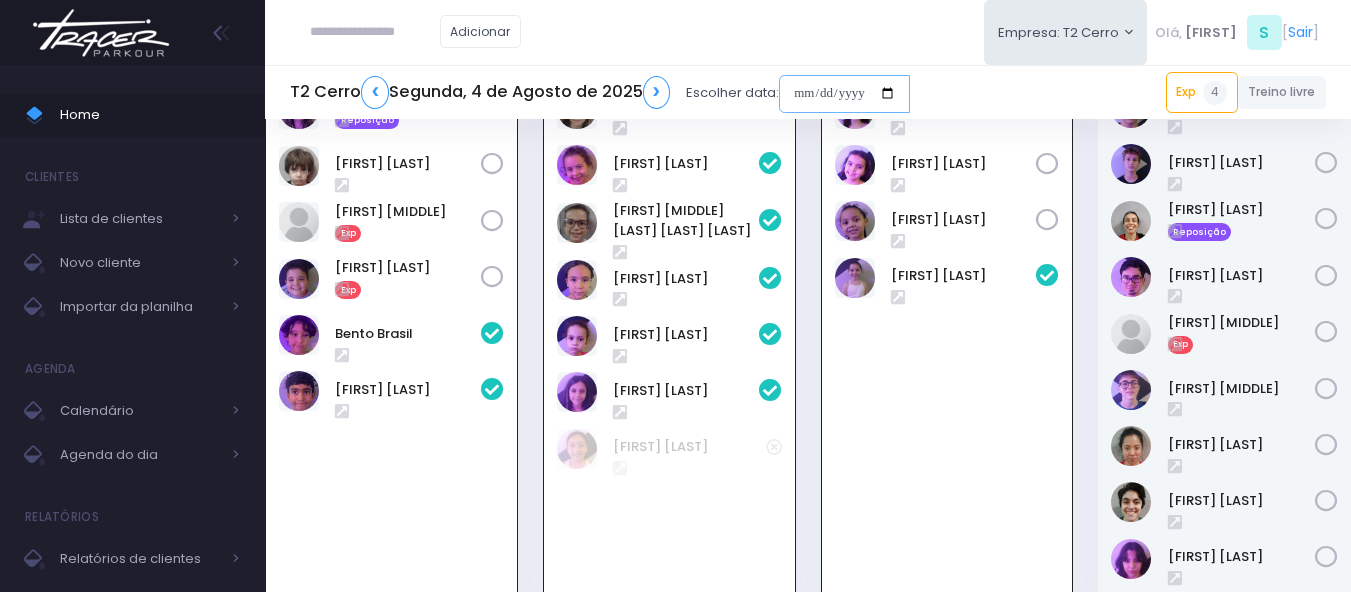click at bounding box center [844, 94] 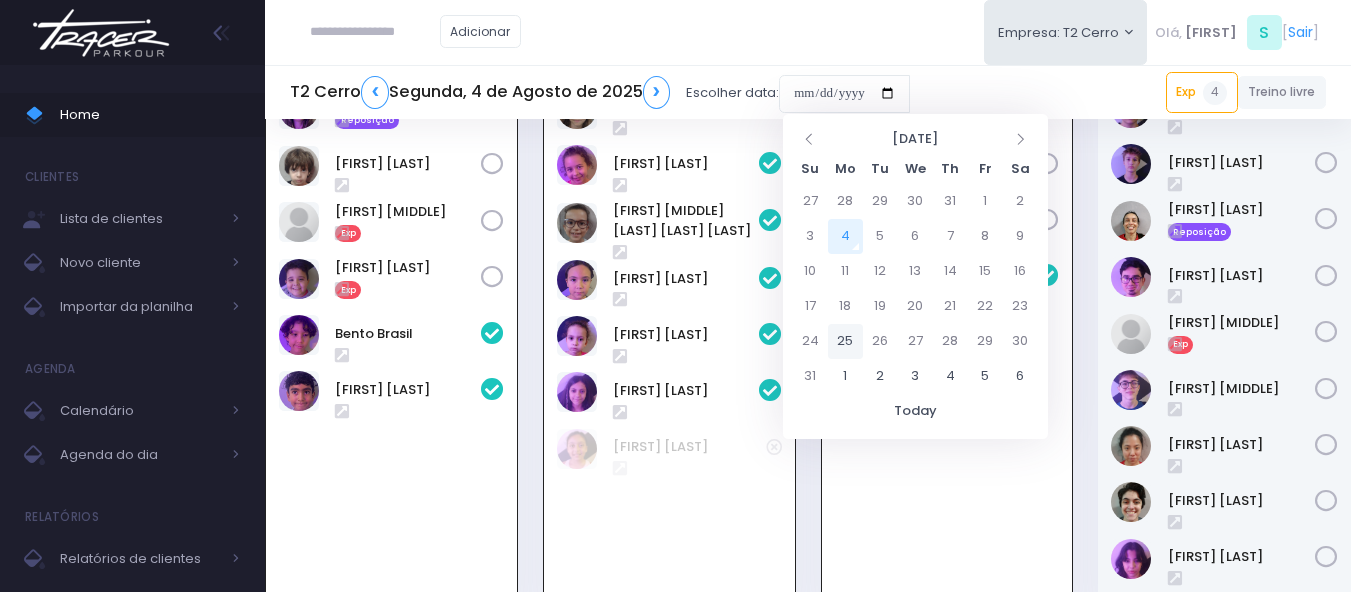 click on "25" at bounding box center [845, 341] 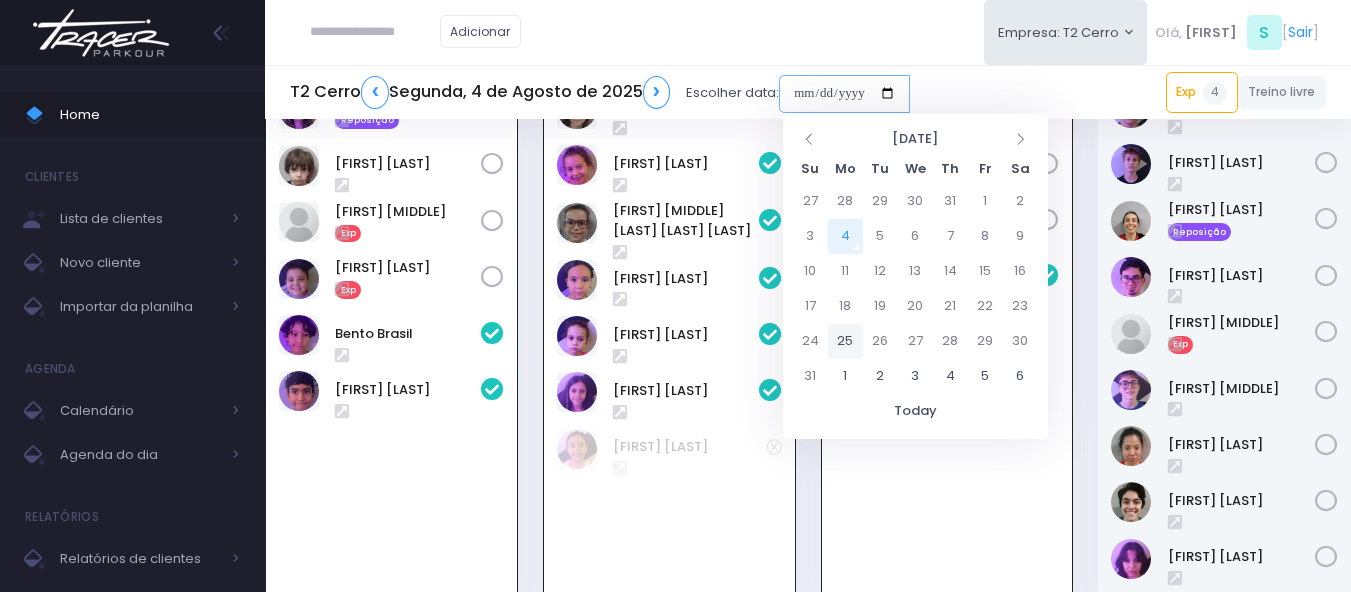type on "**********" 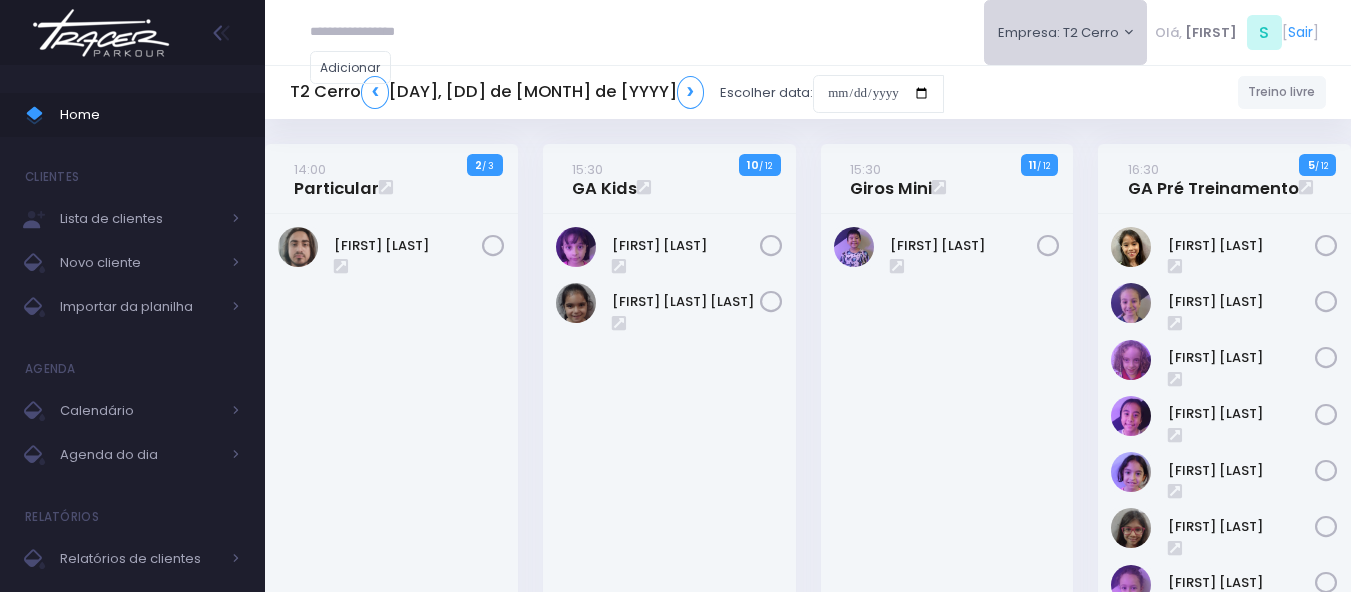 scroll, scrollTop: 0, scrollLeft: 0, axis: both 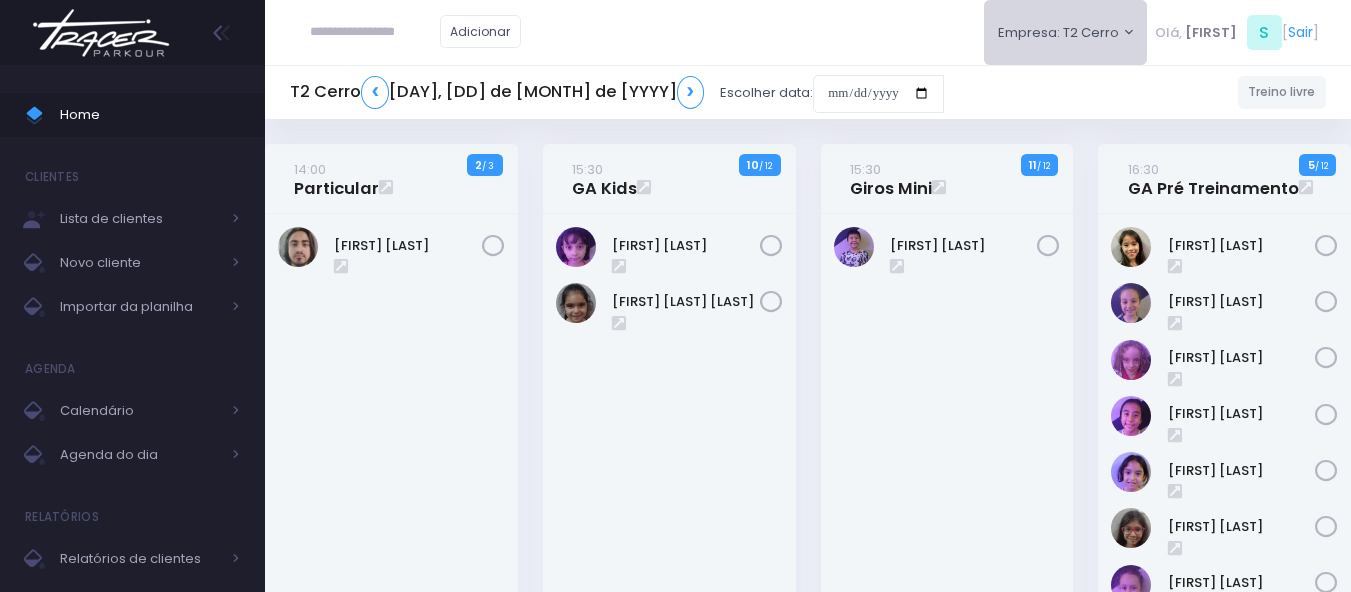 click on "Empresa: T2 Cerro" at bounding box center (1066, 32) 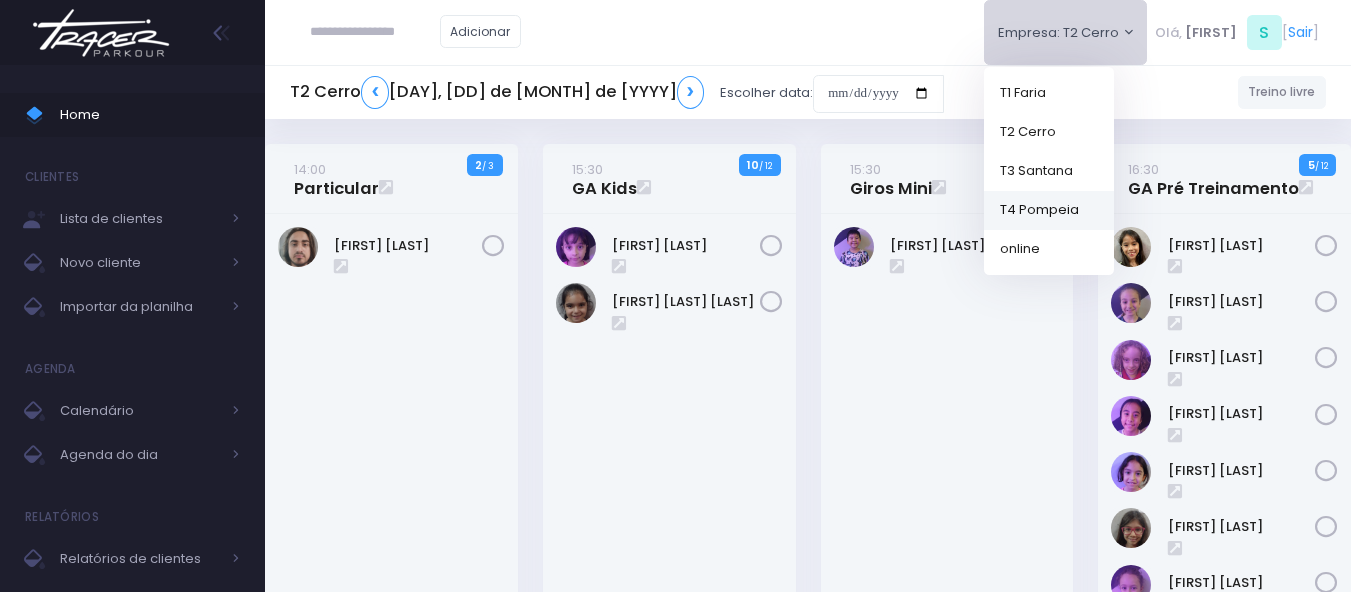 click on "T4 Pompeia" at bounding box center [1049, 209] 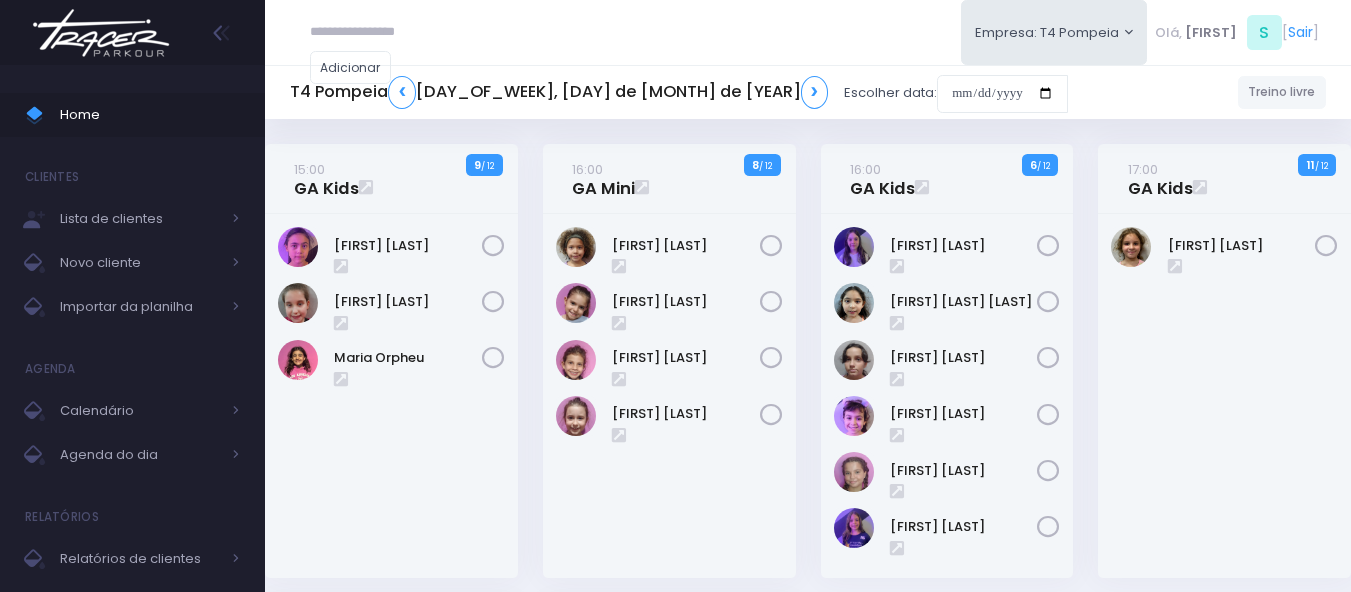 scroll, scrollTop: 0, scrollLeft: 0, axis: both 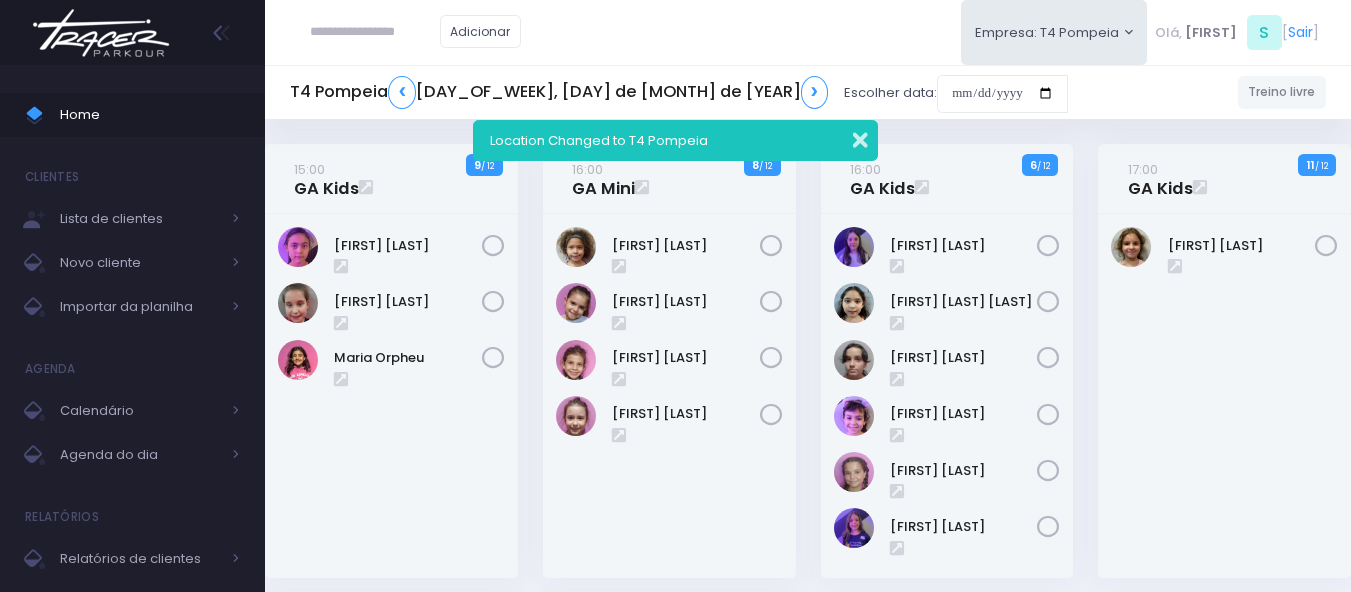 click at bounding box center (847, 137) 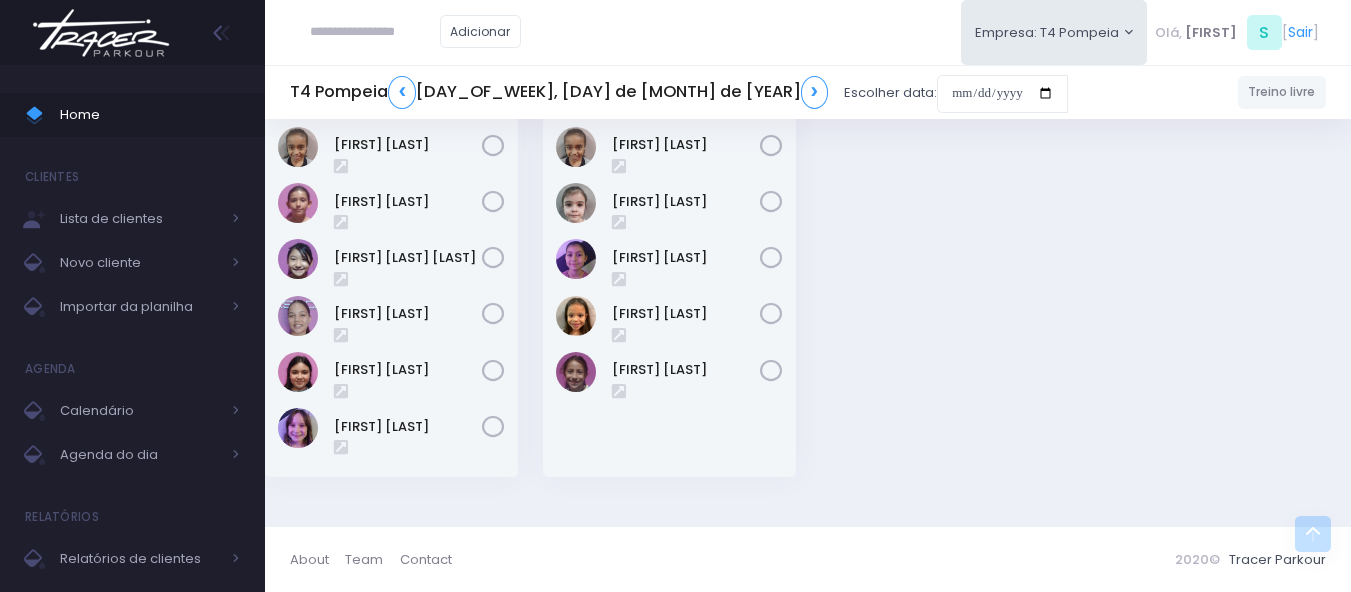 scroll, scrollTop: 518, scrollLeft: 0, axis: vertical 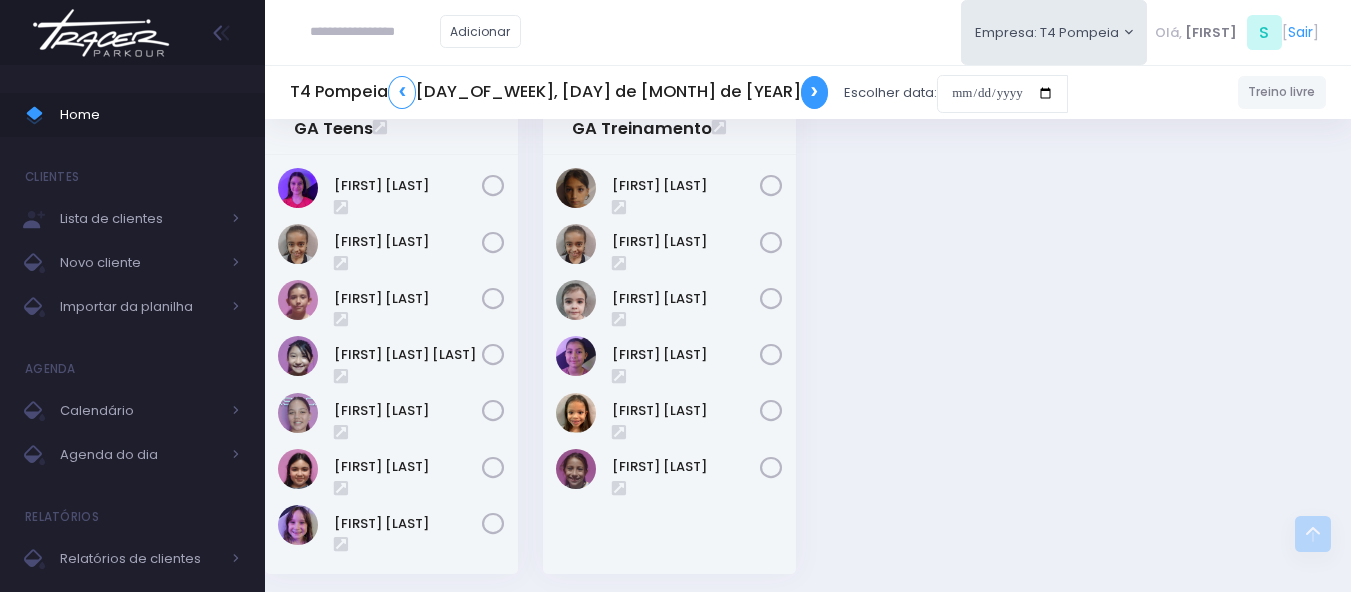 click on "❯" at bounding box center (815, 92) 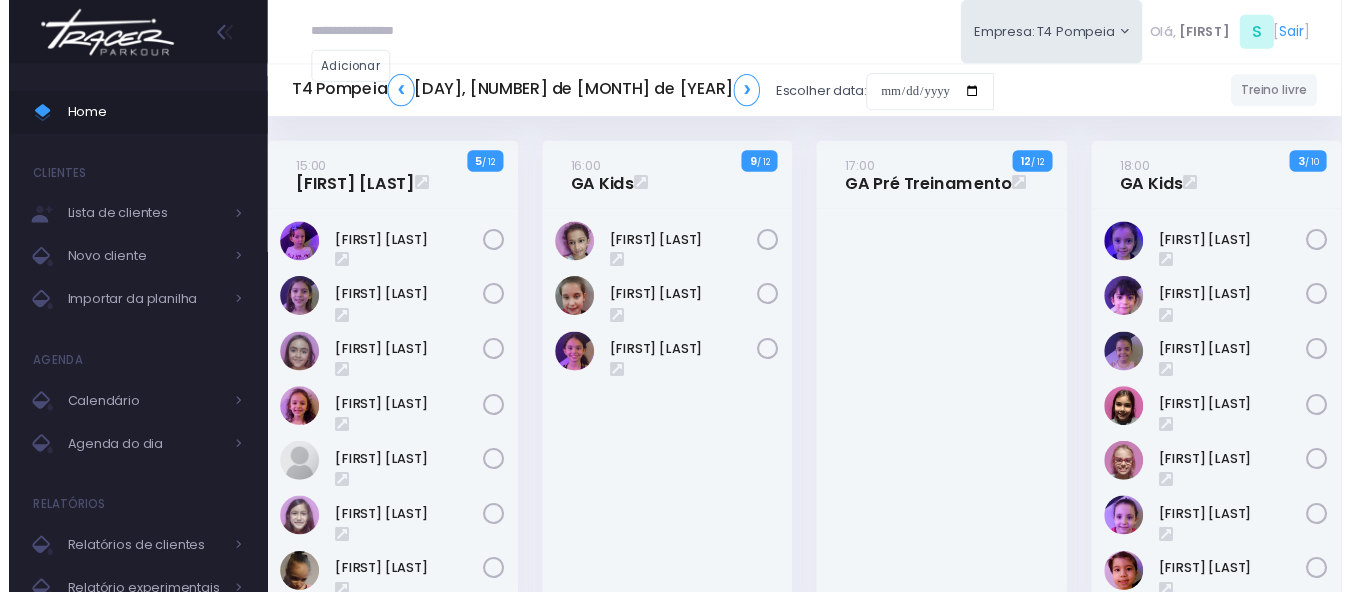 scroll, scrollTop: 0, scrollLeft: 0, axis: both 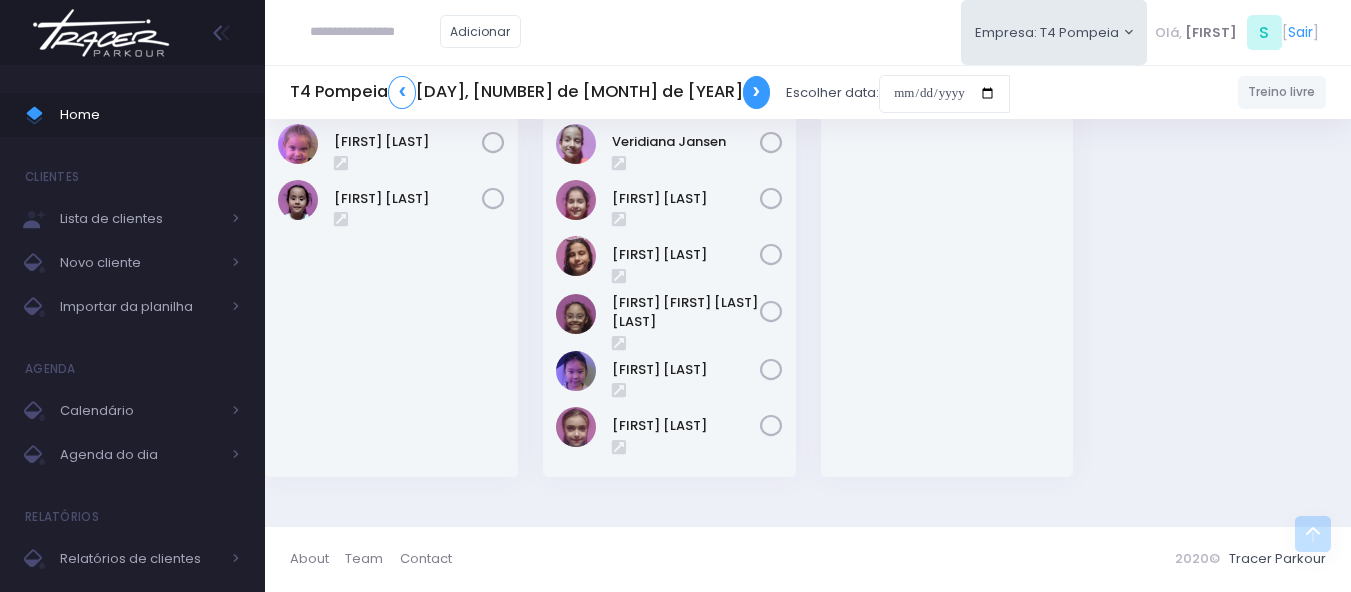 click on "❯" at bounding box center [757, 92] 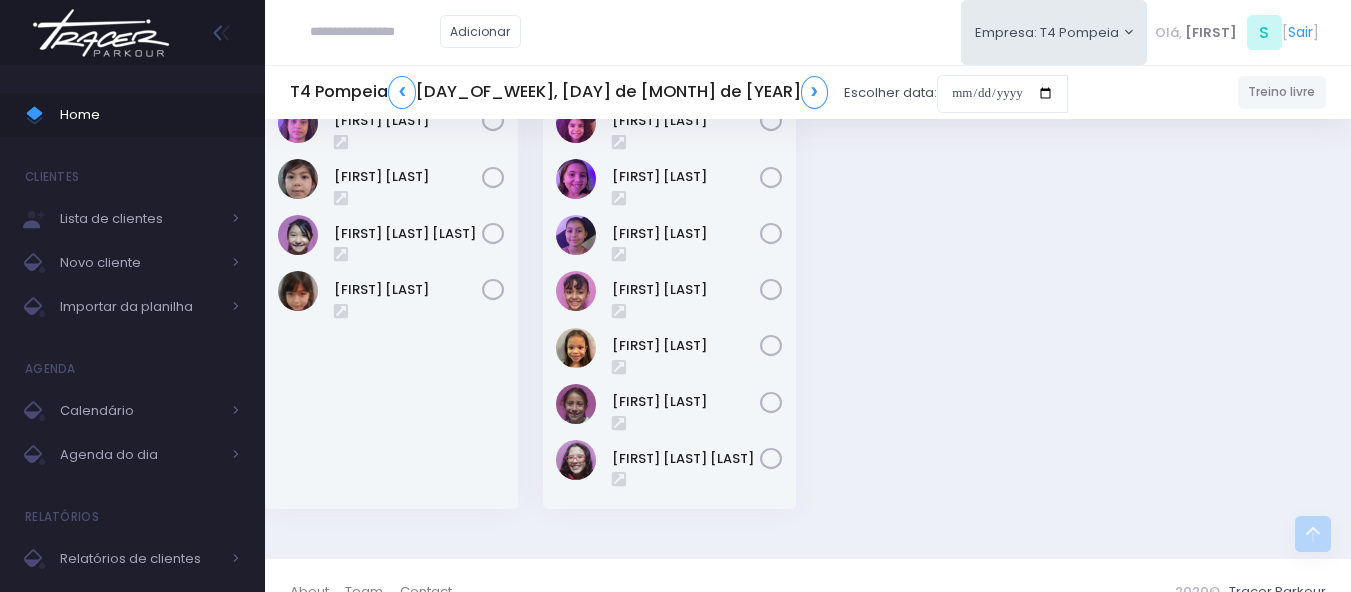 scroll, scrollTop: 843, scrollLeft: 0, axis: vertical 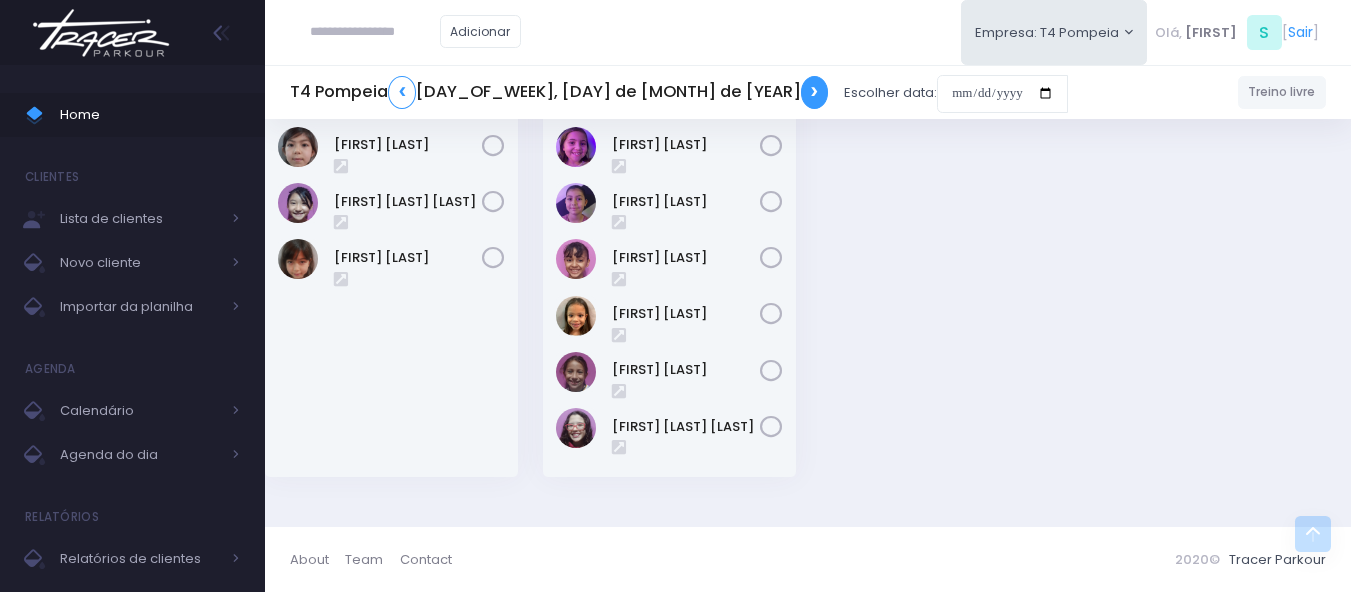 click on "❯" at bounding box center (815, 92) 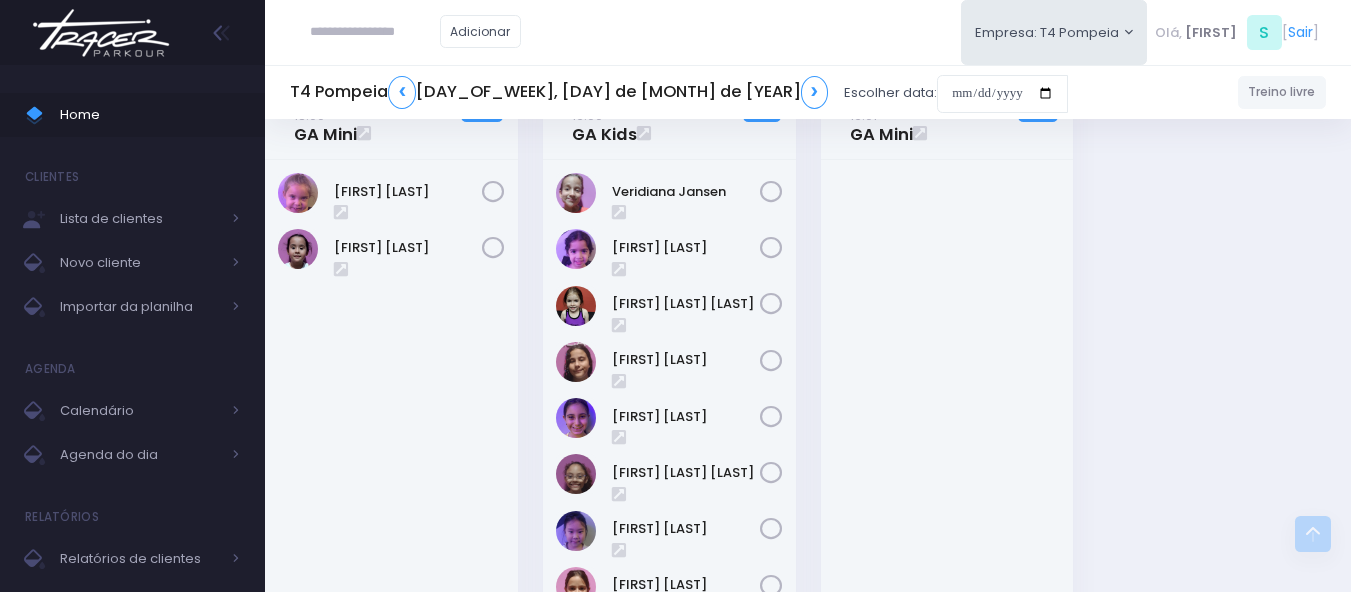 scroll, scrollTop: 589, scrollLeft: 0, axis: vertical 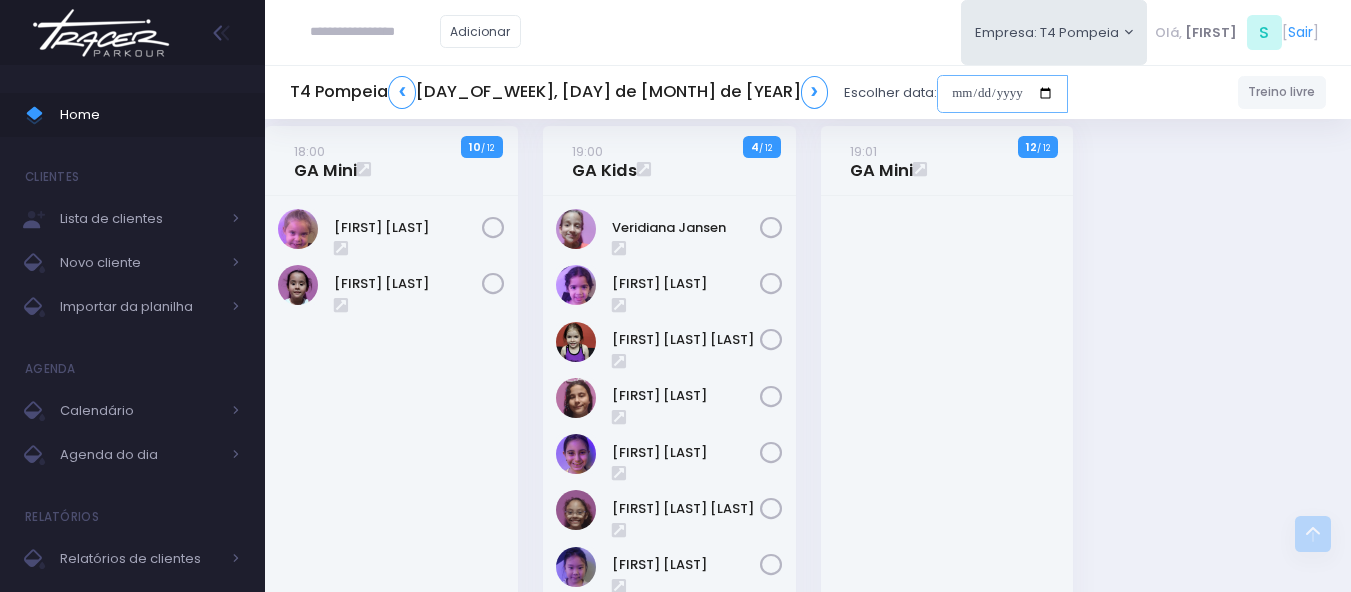 click at bounding box center (1002, 94) 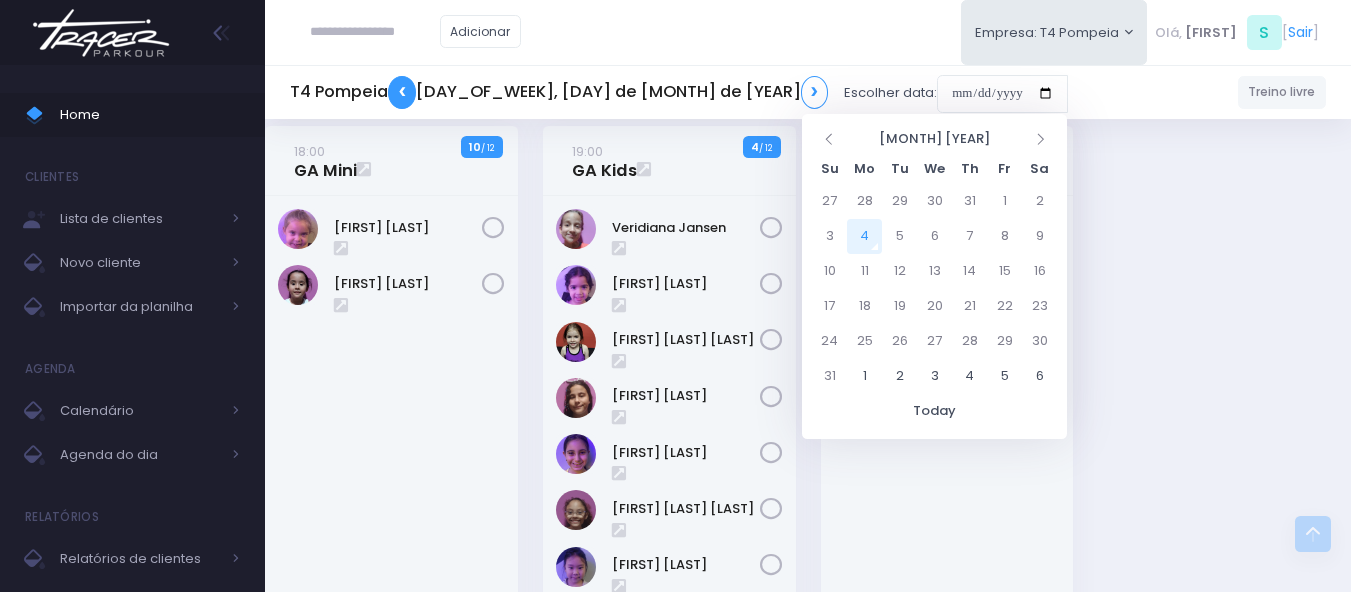 click on "❮" at bounding box center (402, 92) 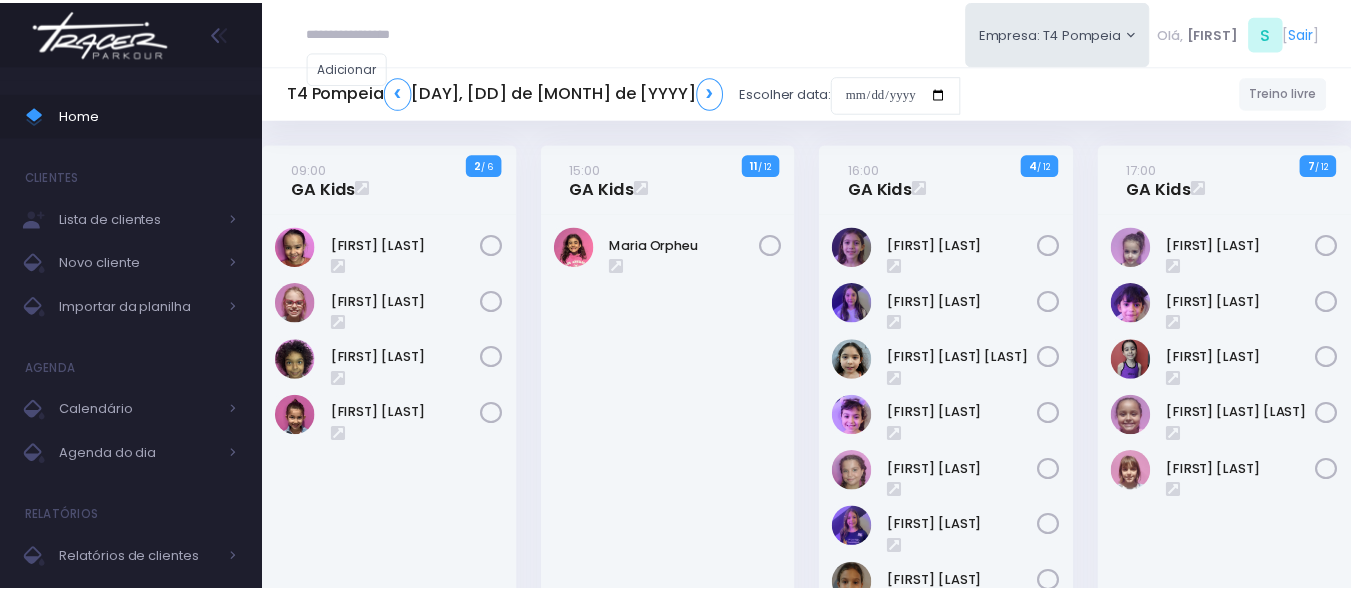 scroll, scrollTop: 0, scrollLeft: 0, axis: both 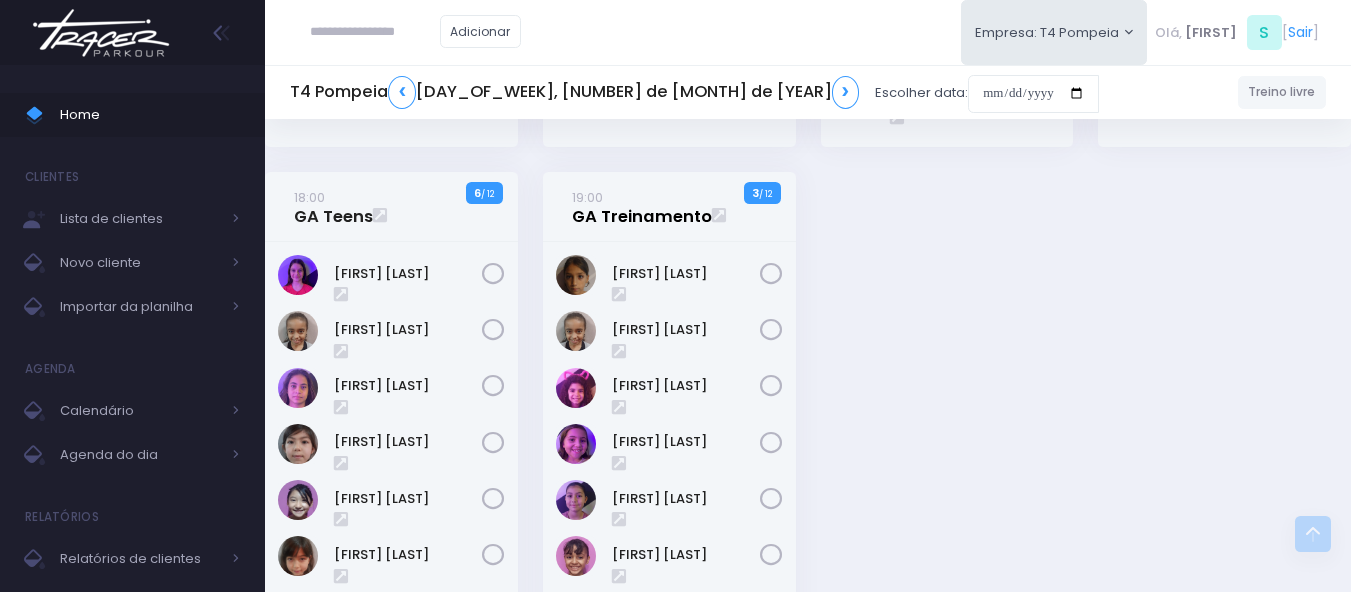 click on "19:00 GA Treinamento" at bounding box center (642, 207) 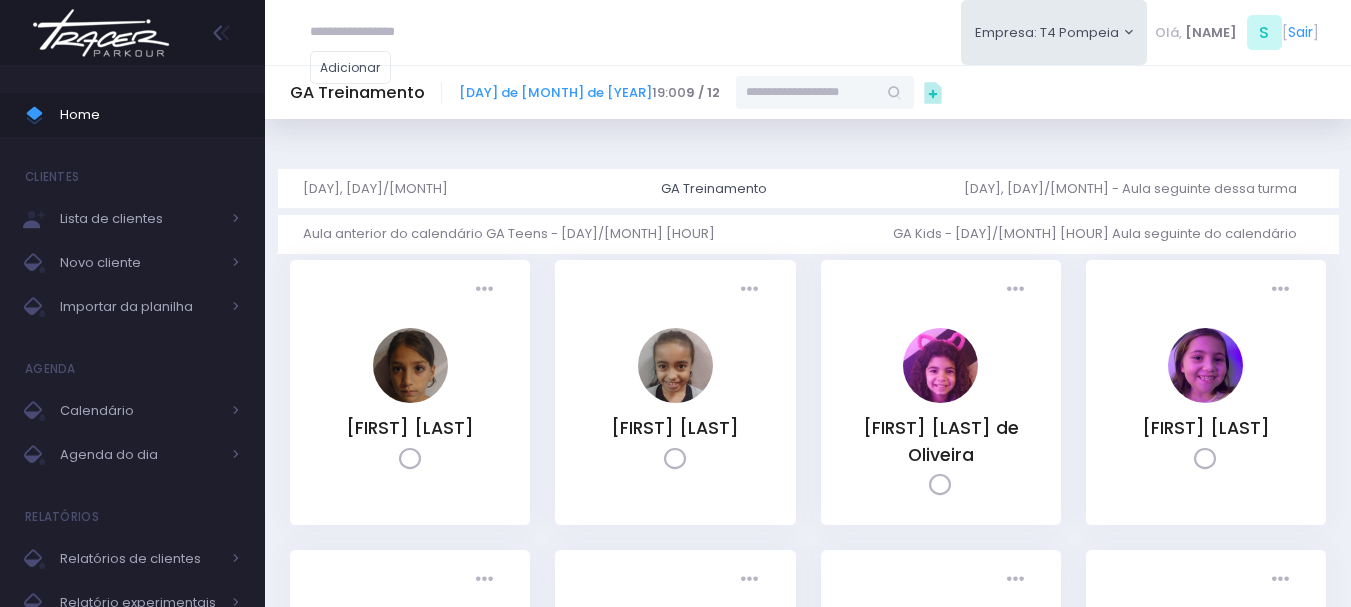 scroll, scrollTop: 0, scrollLeft: 0, axis: both 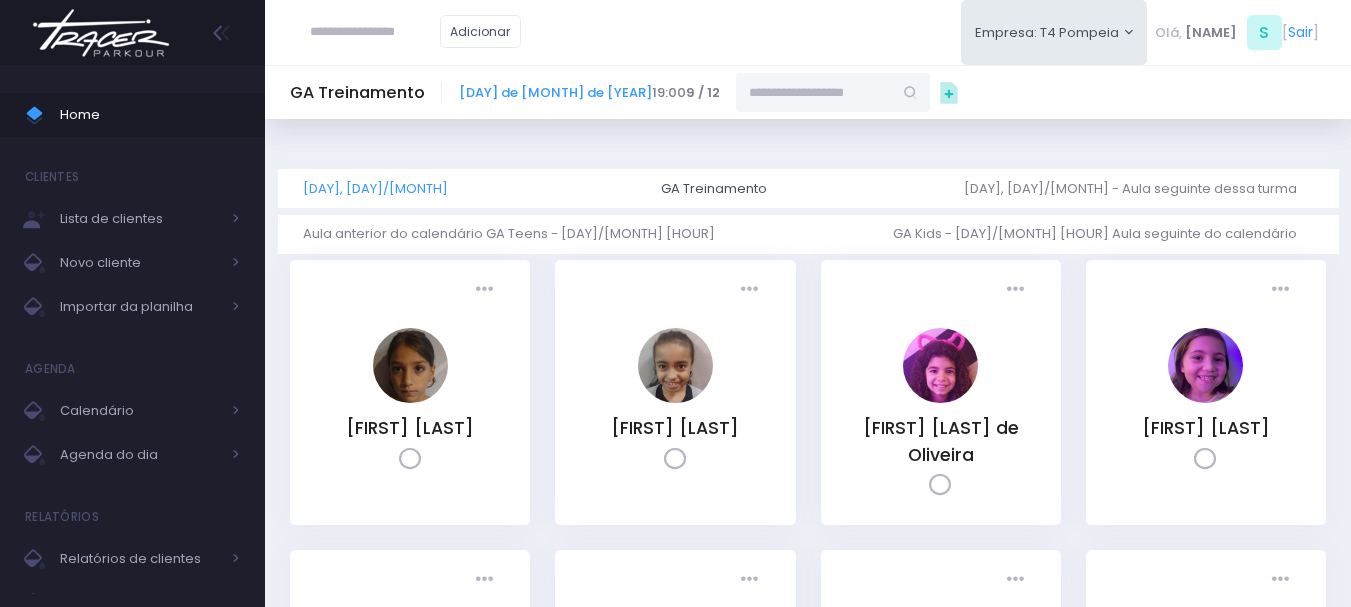 click on "Aula anterior dessa turma - Segunda, 25/8" at bounding box center [383, 188] 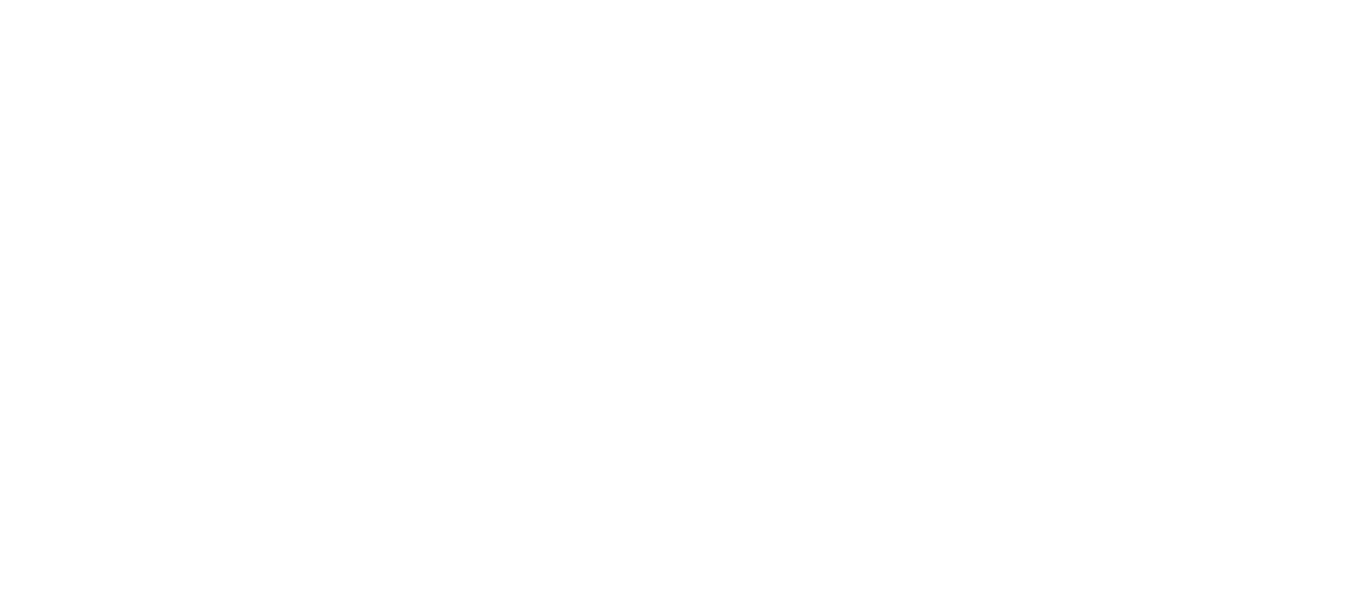 scroll, scrollTop: 0, scrollLeft: 0, axis: both 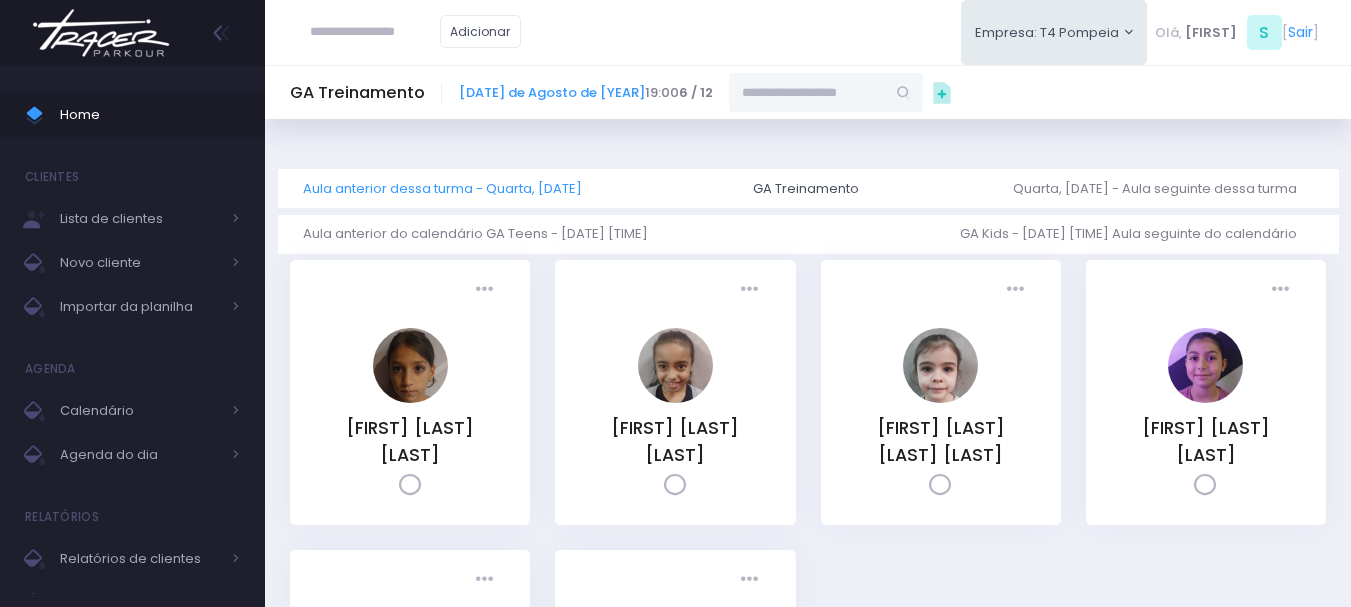 click on "Aula anterior dessa turma - Quarta, 20/8" at bounding box center [450, 188] 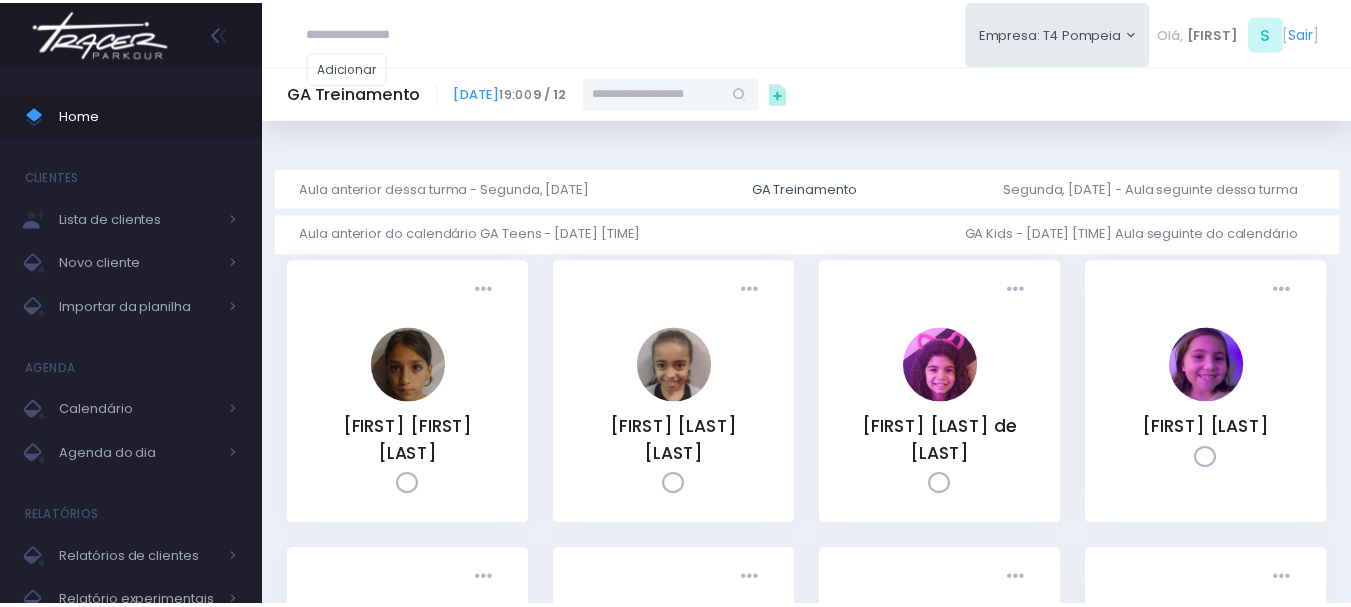 scroll, scrollTop: 0, scrollLeft: 0, axis: both 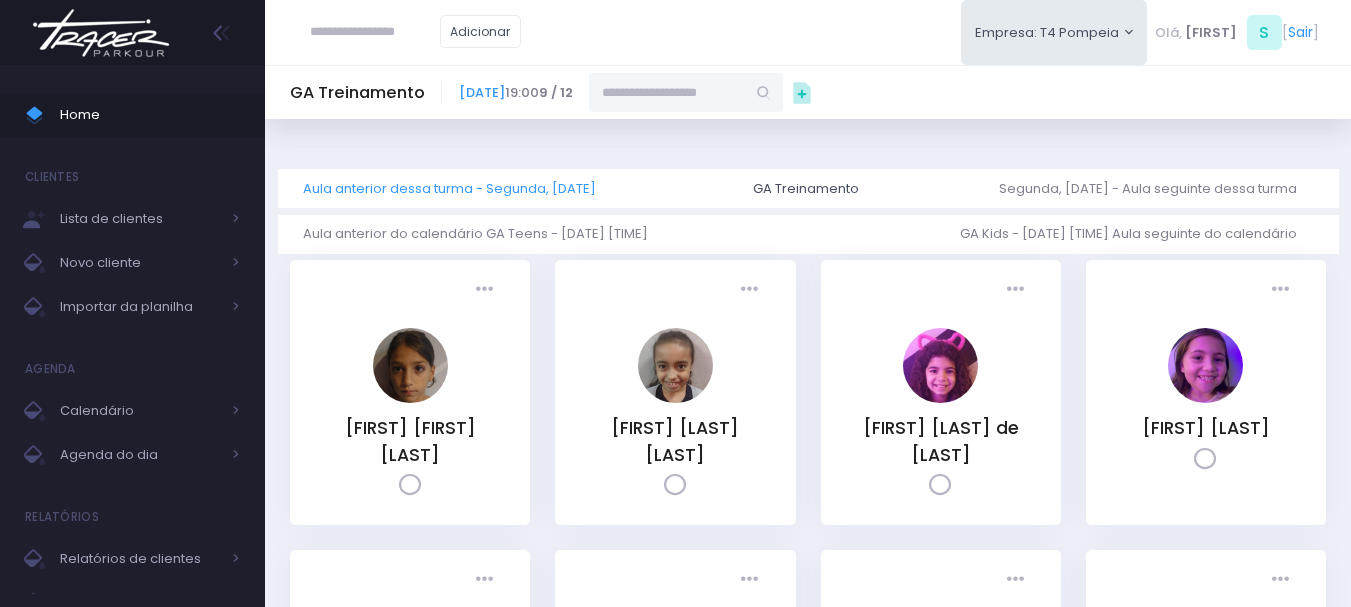 click on "Aula anterior dessa turma - Segunda, [DATE]" at bounding box center [457, 188] 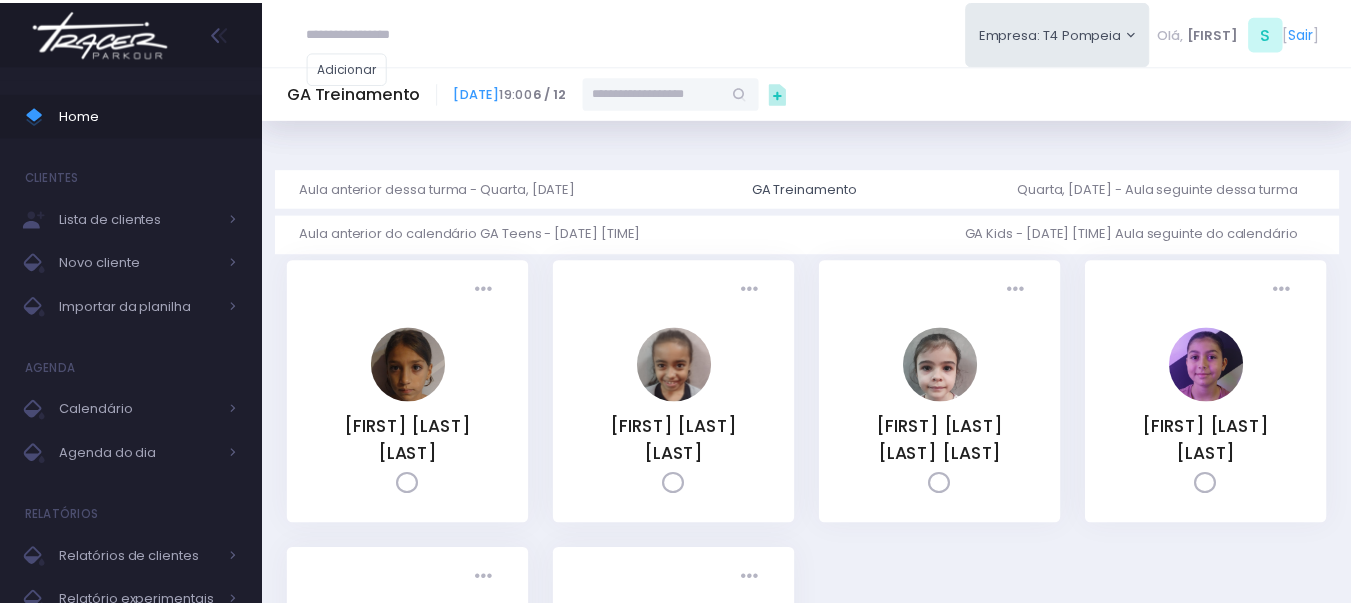 scroll, scrollTop: 0, scrollLeft: 0, axis: both 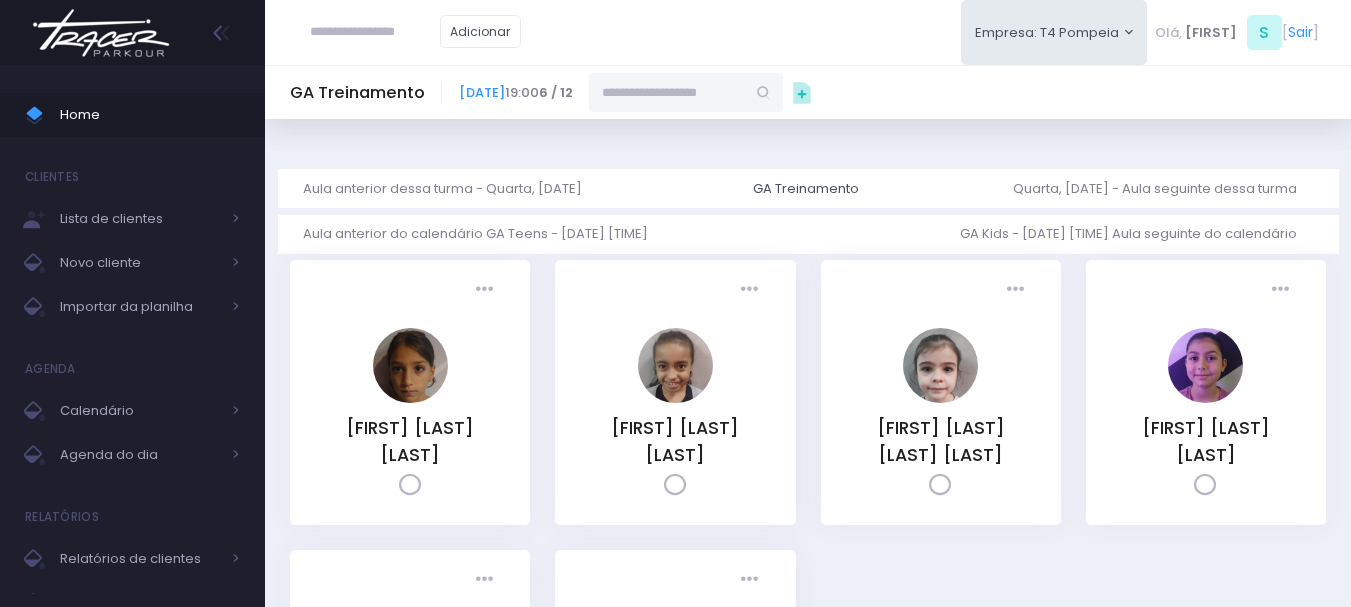 click on "Aula anterior dessa turma - Quarta, 13/8" at bounding box center [450, 188] 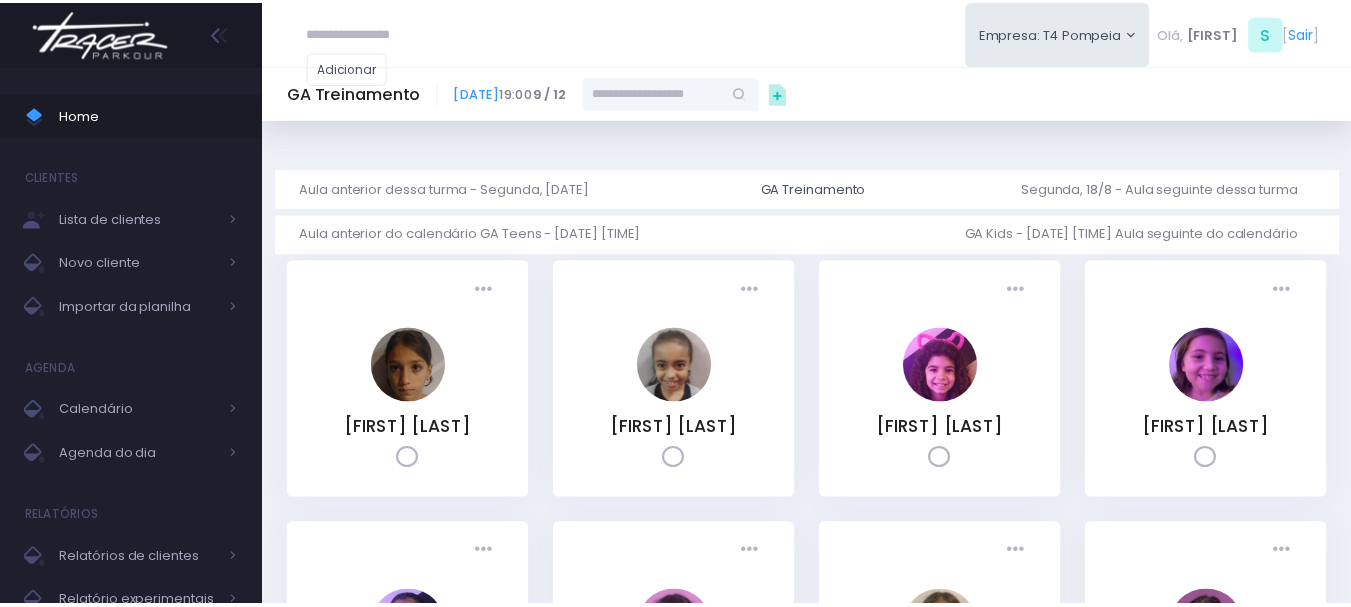 scroll, scrollTop: 0, scrollLeft: 0, axis: both 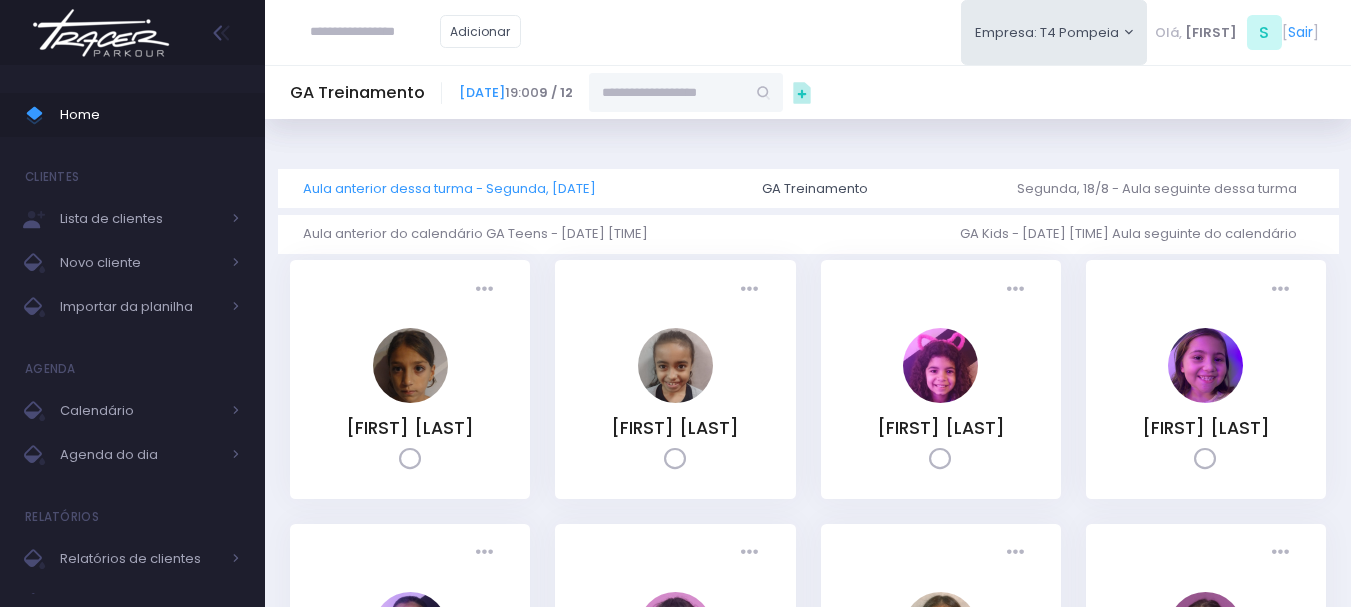 click on "Aula anterior dessa turma - Segunda, 11/8" at bounding box center [457, 188] 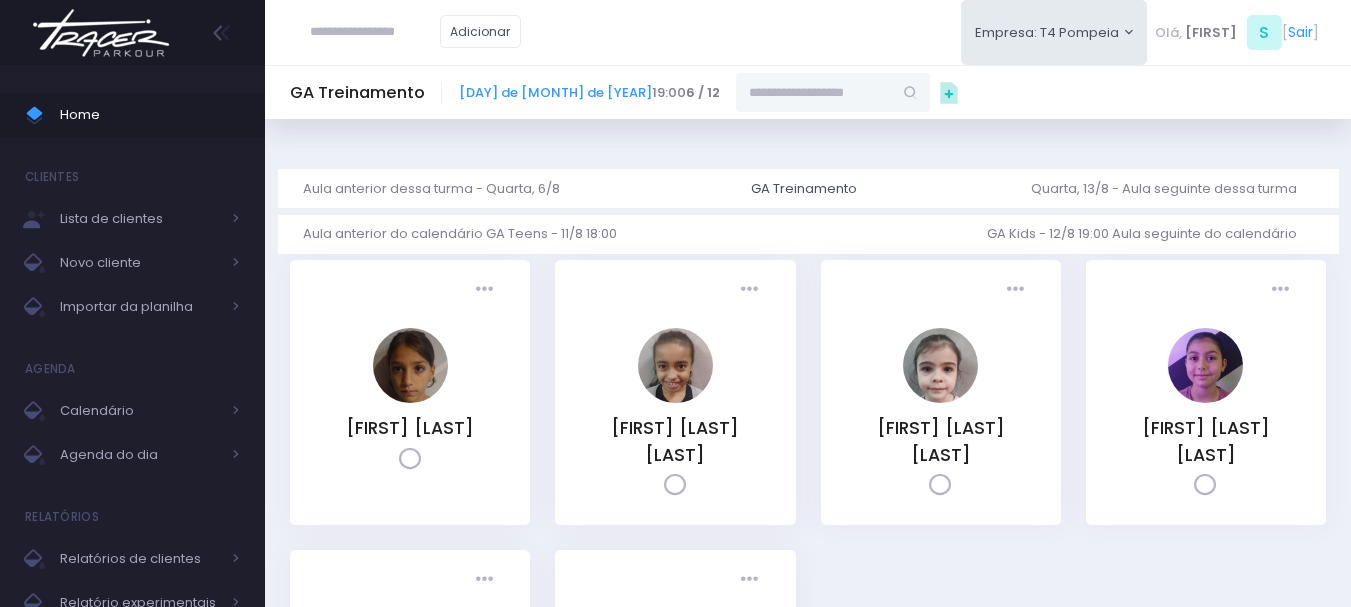 scroll, scrollTop: 0, scrollLeft: 0, axis: both 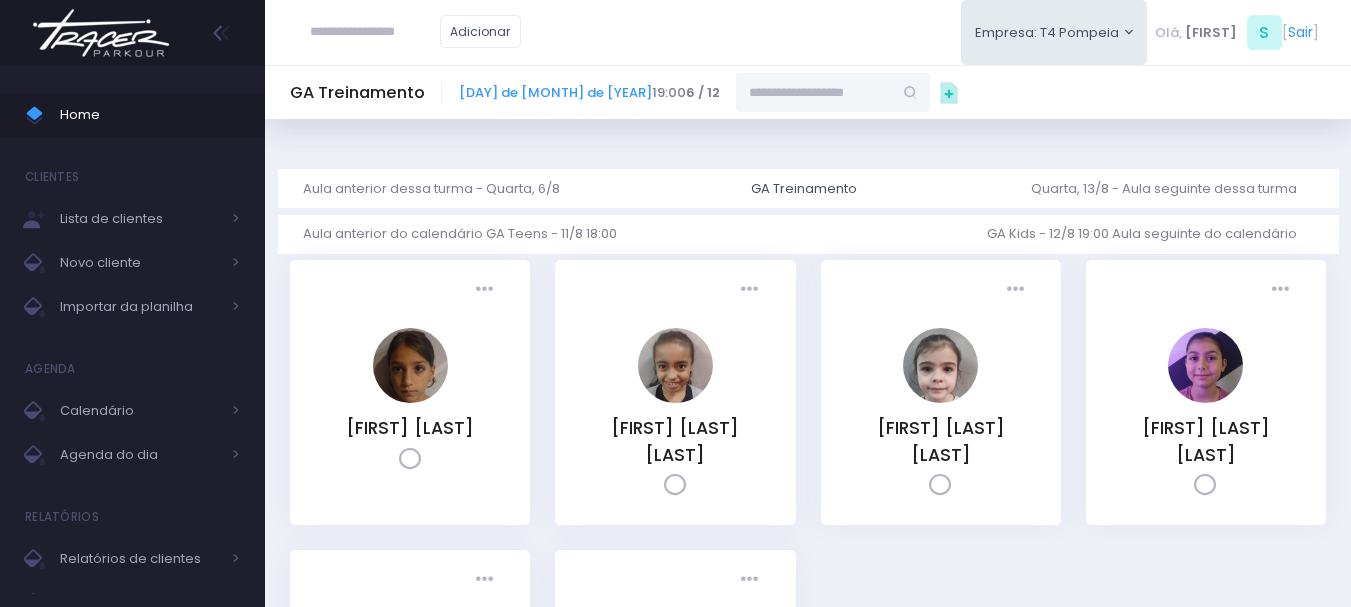 click on "Aula anterior dessa turma - Quarta, 6/8" at bounding box center (439, 188) 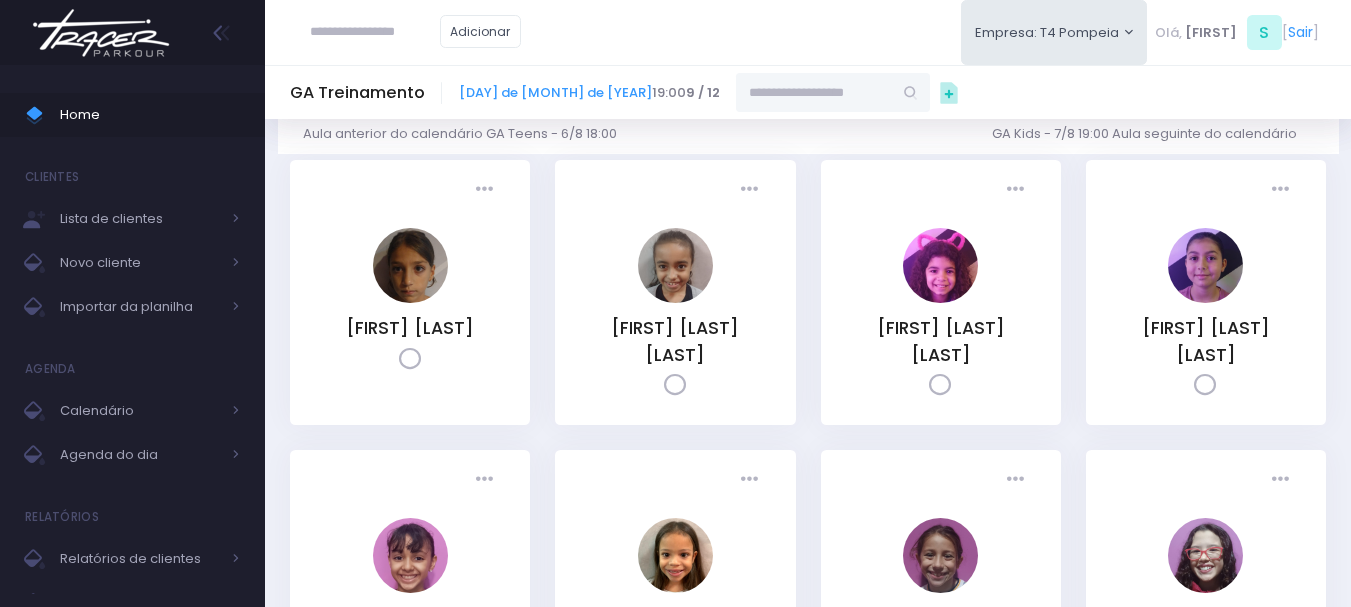 scroll, scrollTop: 0, scrollLeft: 0, axis: both 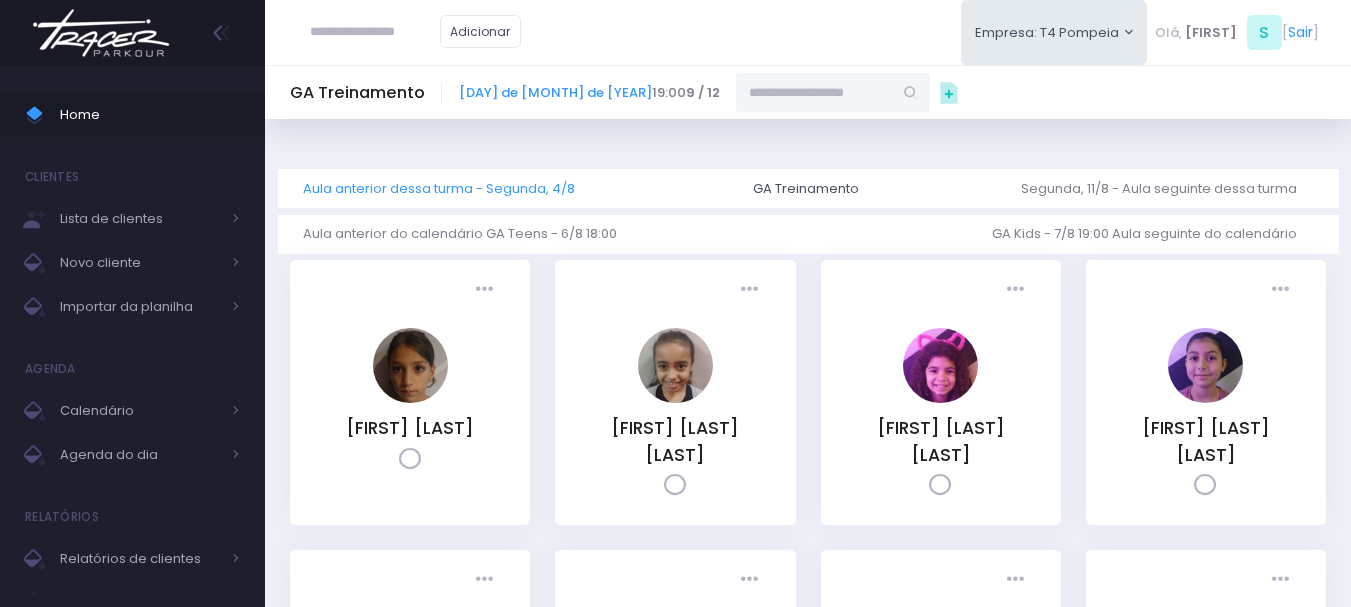 click on "Aula anterior dessa turma - Segunda, 4/8" at bounding box center (447, 188) 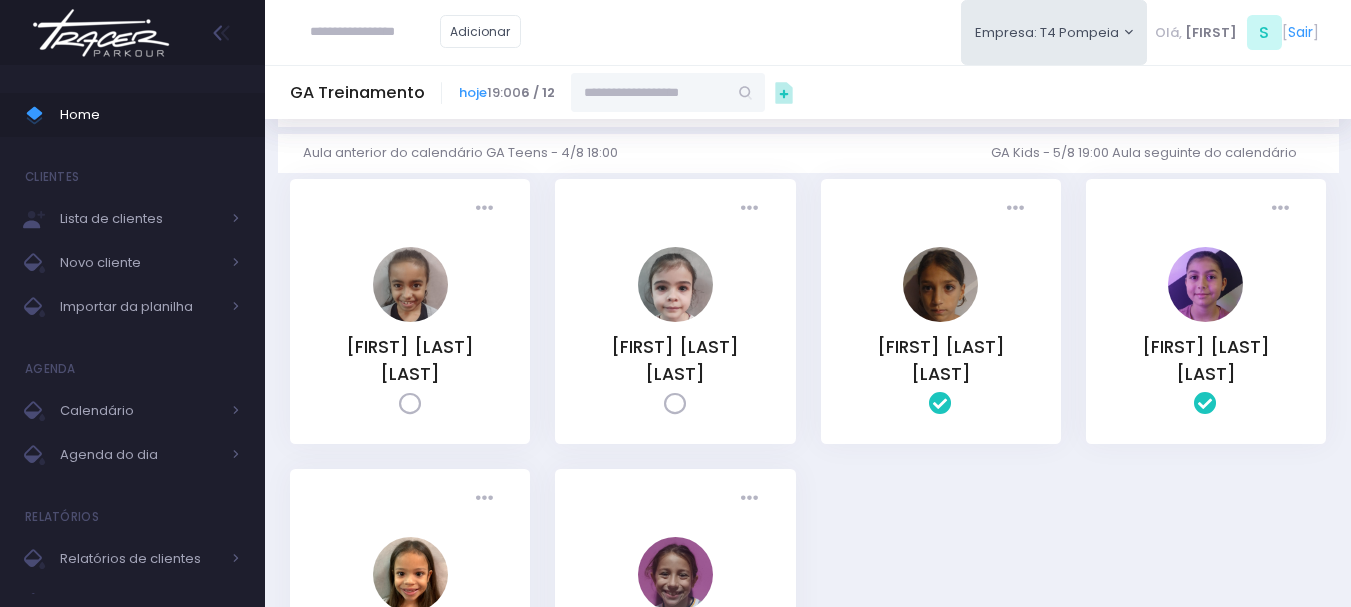 scroll, scrollTop: 0, scrollLeft: 0, axis: both 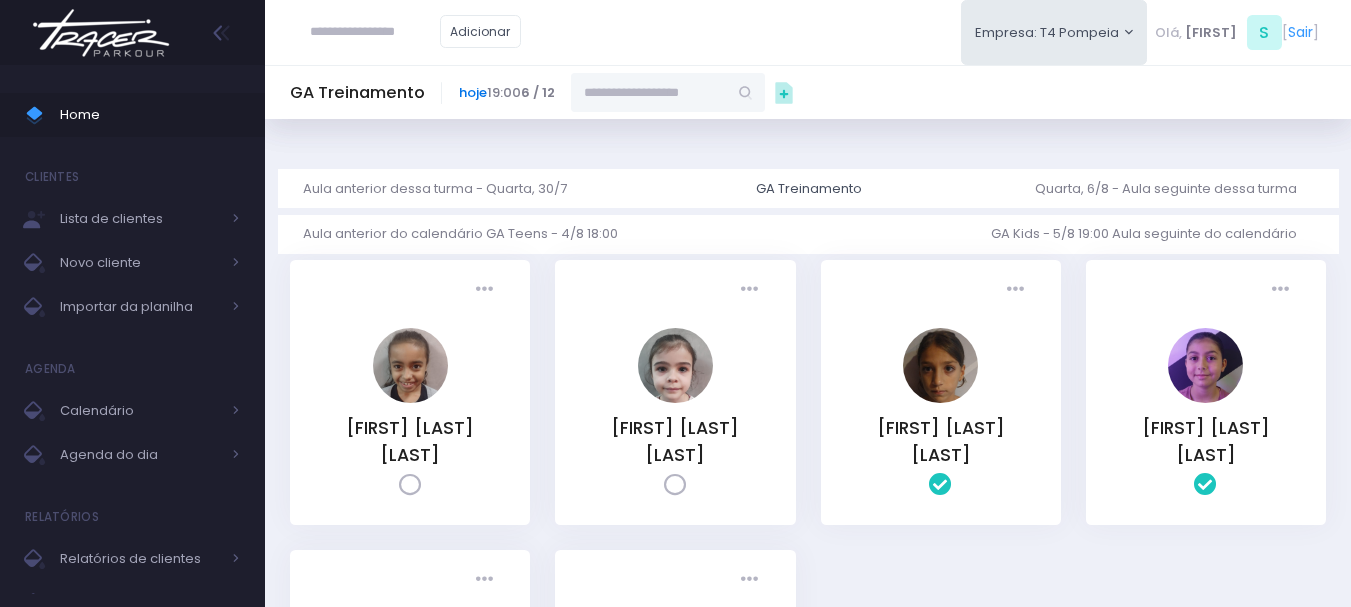 click on "hoje" at bounding box center (473, 92) 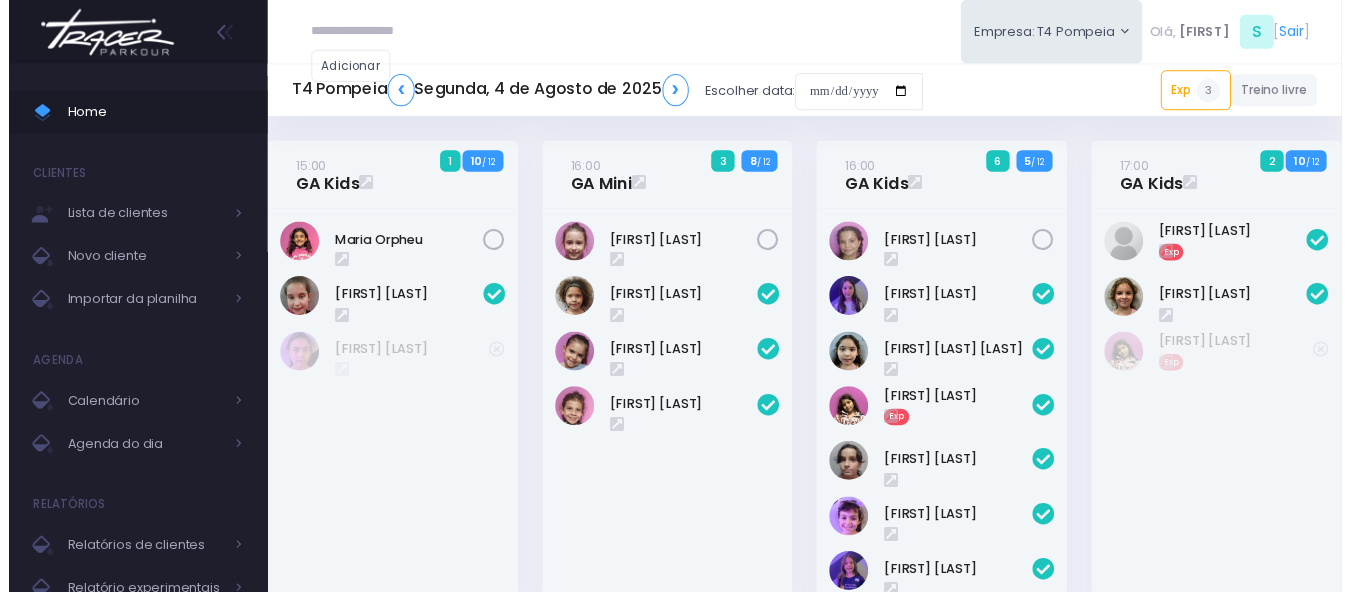 scroll, scrollTop: 0, scrollLeft: 0, axis: both 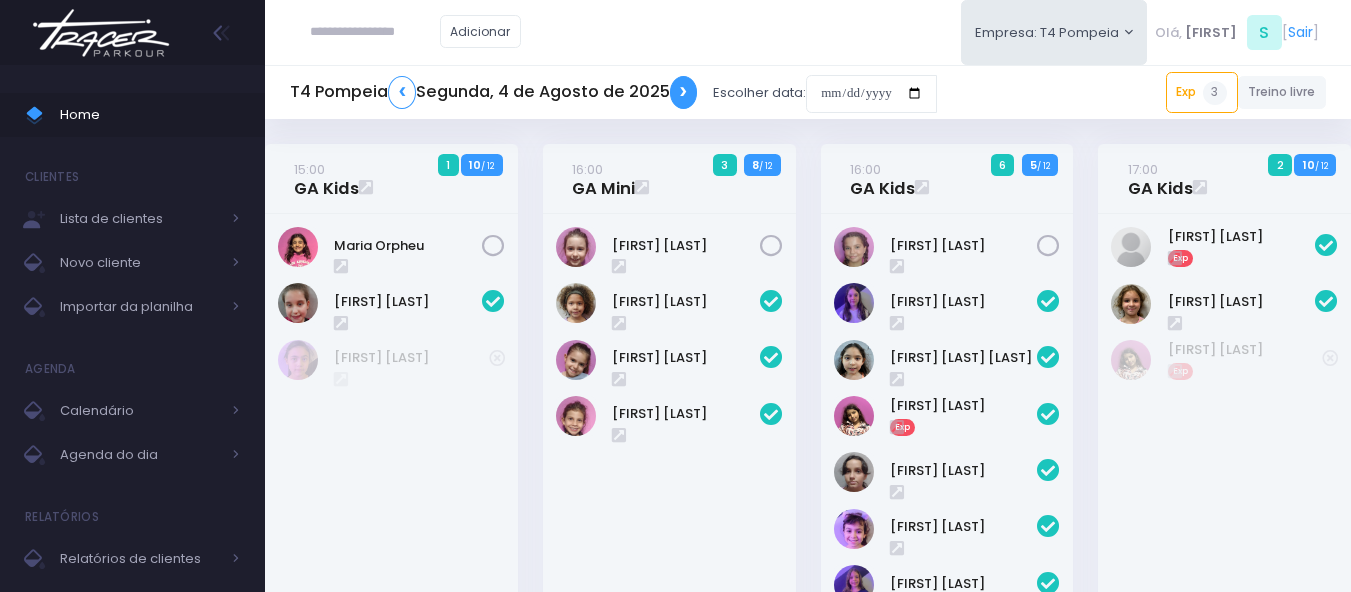 click on "❯" at bounding box center [684, 92] 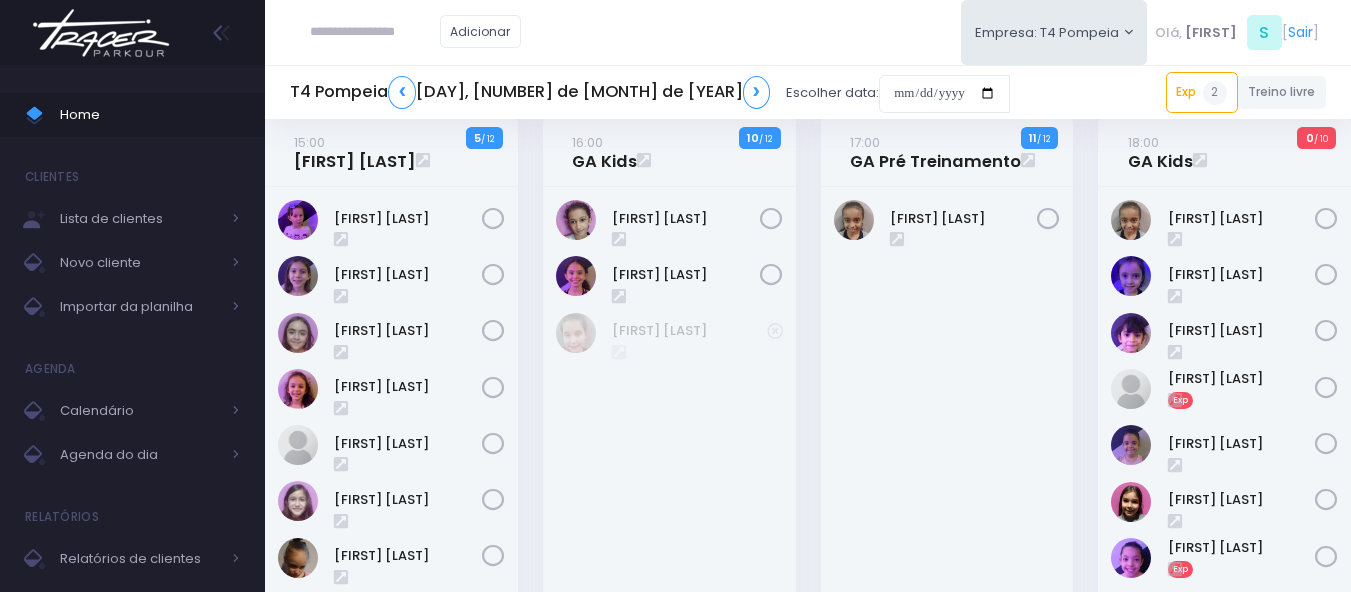 scroll, scrollTop: 0, scrollLeft: 0, axis: both 